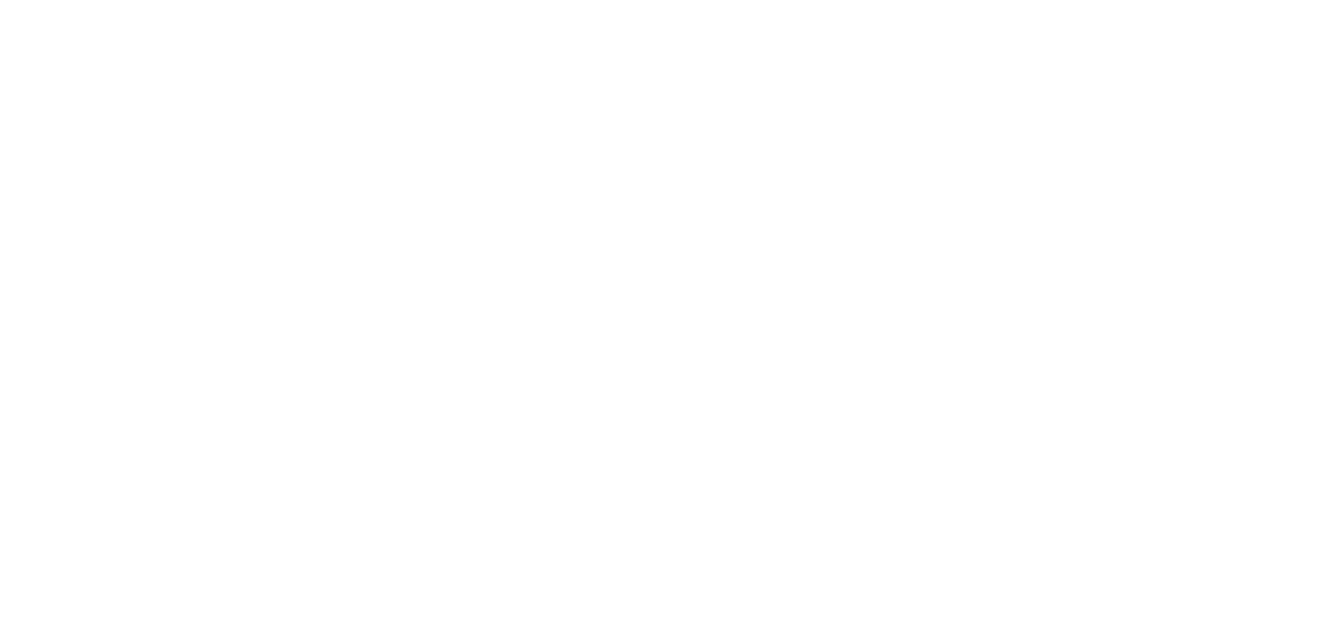 scroll, scrollTop: 0, scrollLeft: 0, axis: both 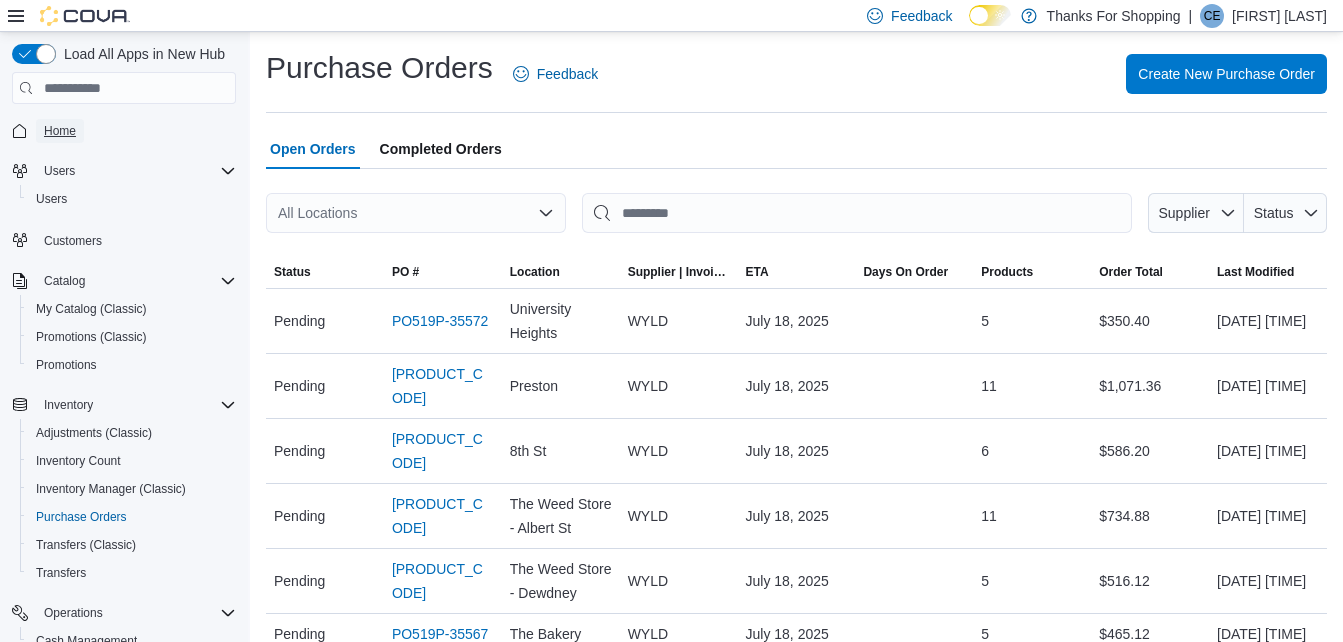click on "Home" at bounding box center [60, 131] 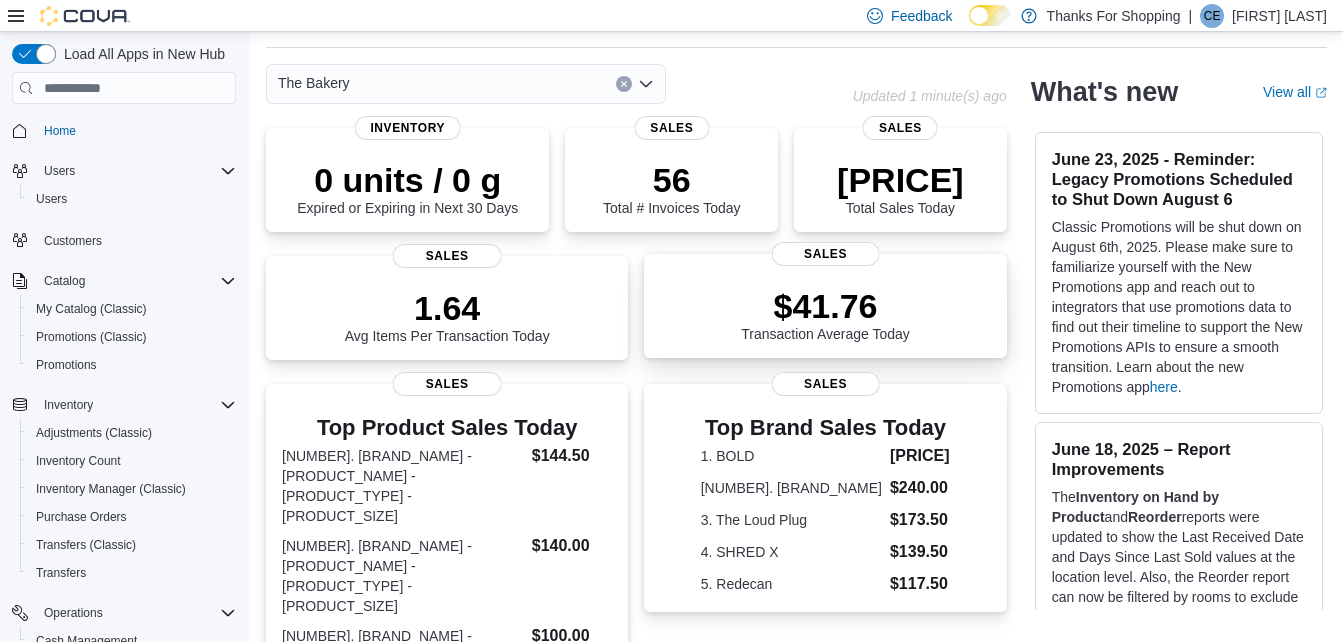 scroll, scrollTop: 0, scrollLeft: 0, axis: both 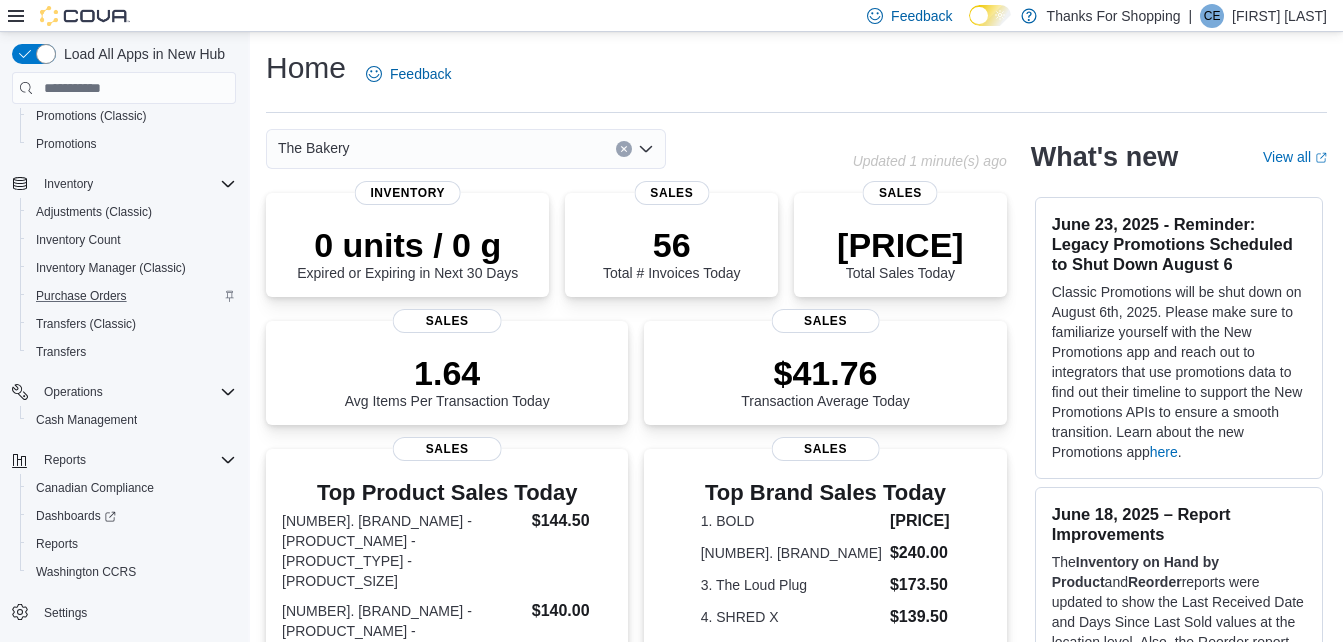 click on "Purchase Orders" at bounding box center (132, 296) 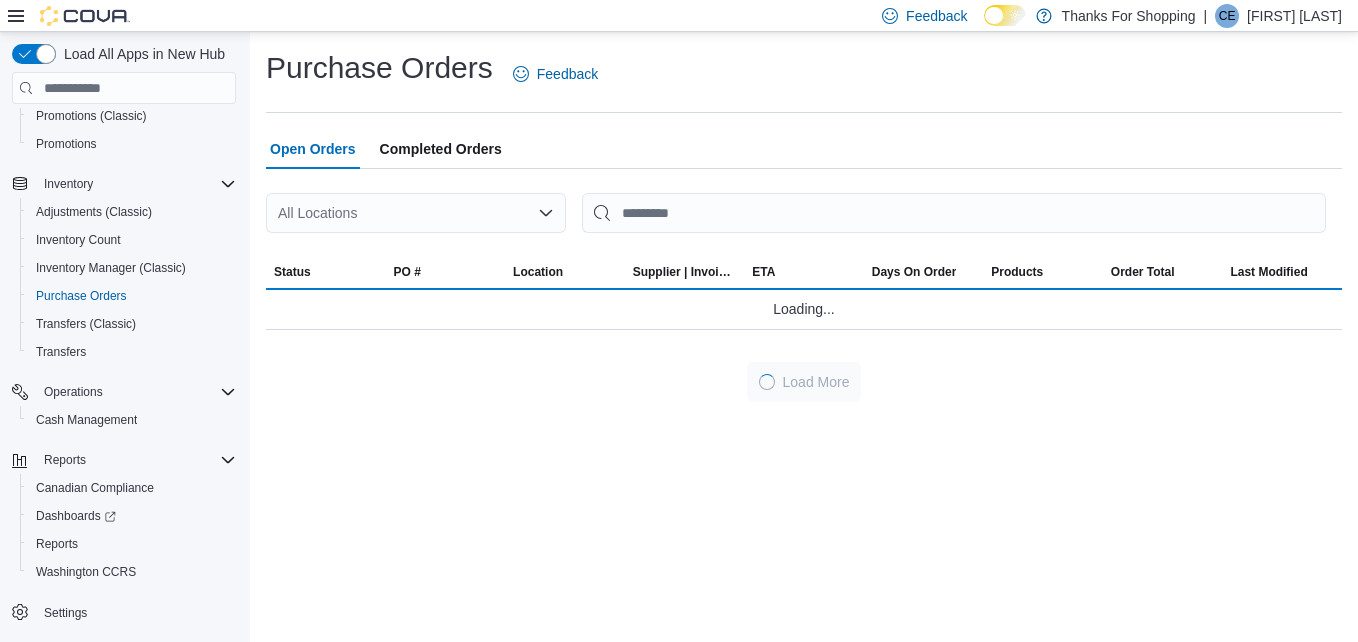 click on "All Locations" at bounding box center (416, 213) 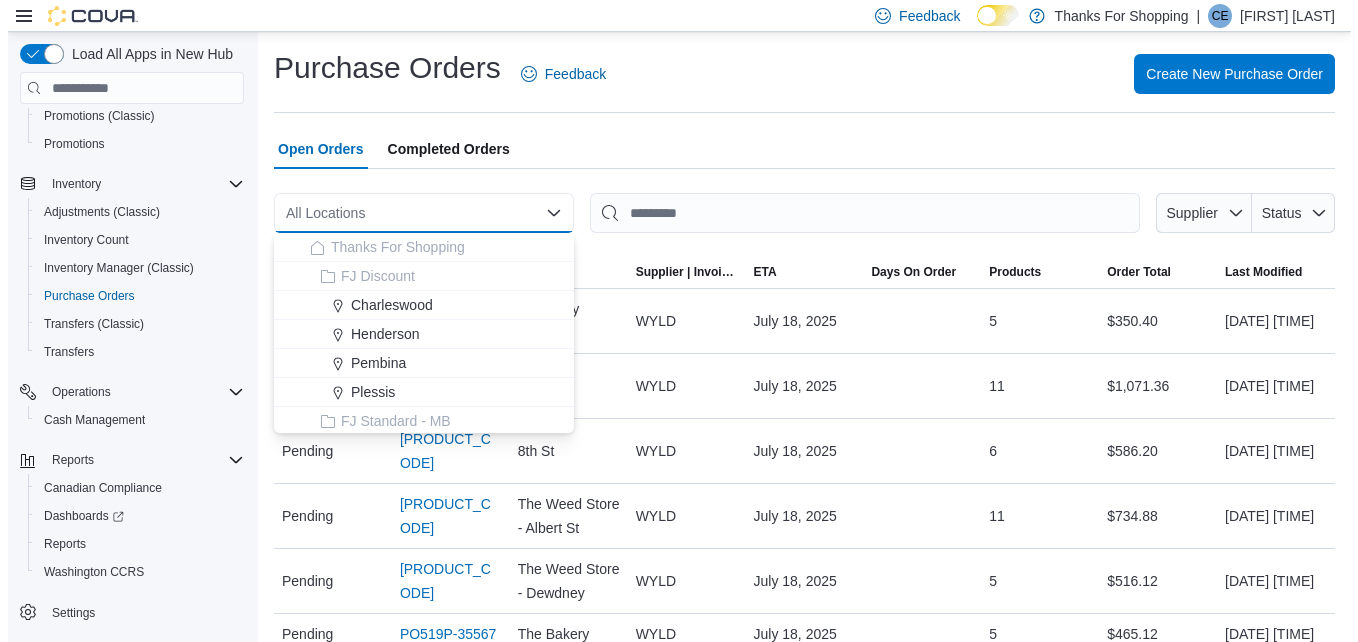 scroll, scrollTop: 525, scrollLeft: 0, axis: vertical 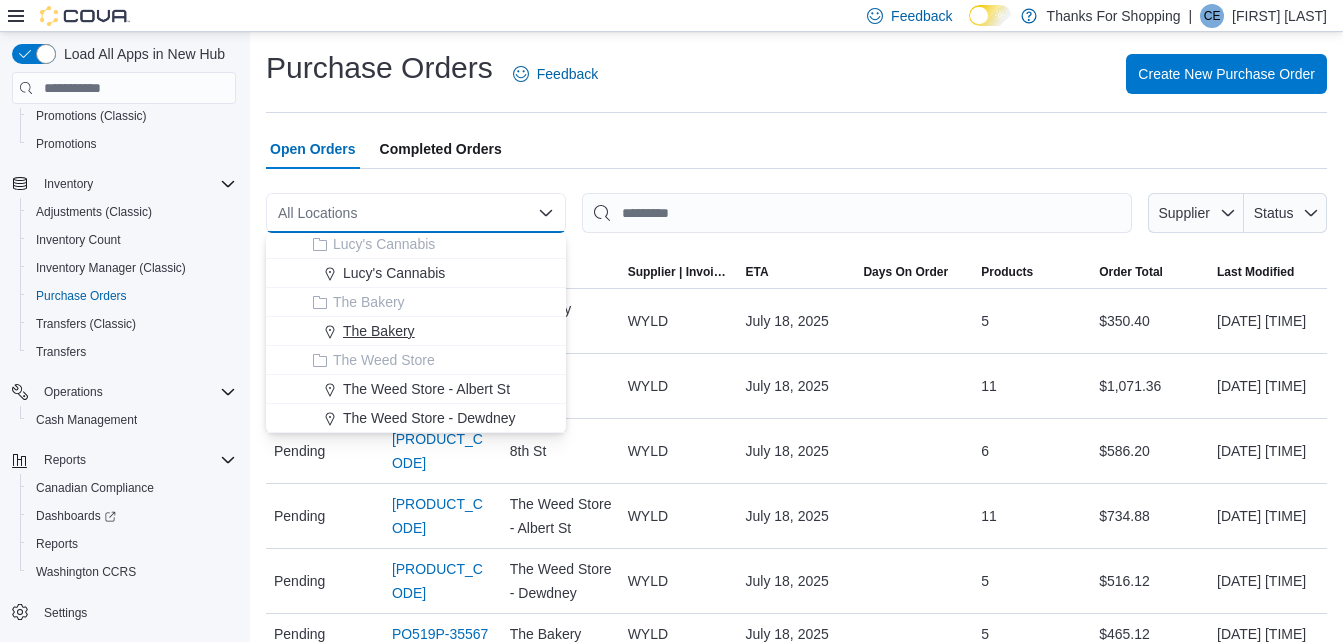 click on "The Bakery" at bounding box center (416, 331) 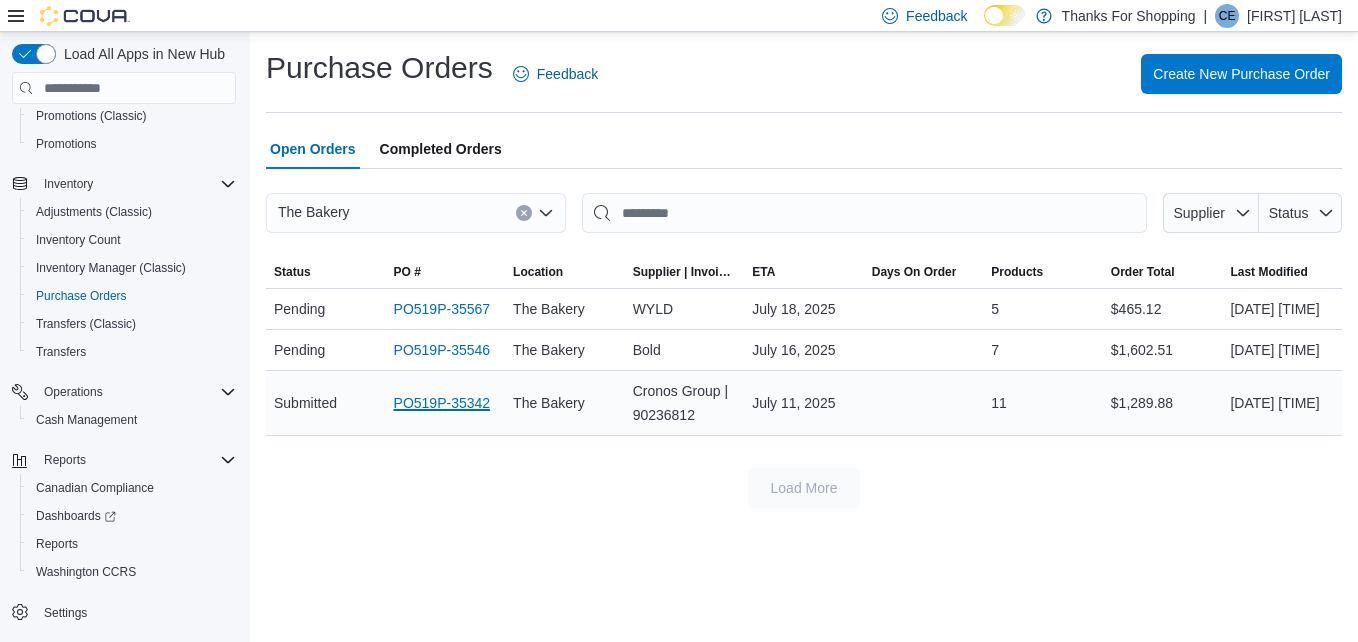 click on "PO519P-35342" at bounding box center (442, 403) 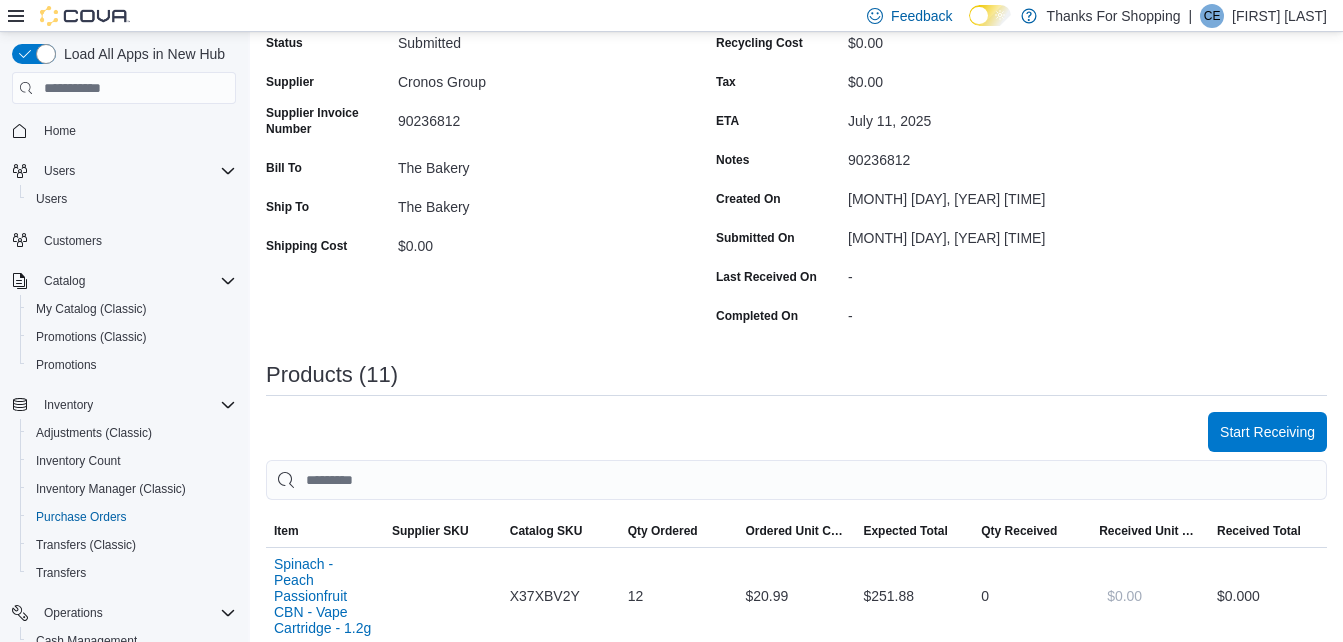 scroll, scrollTop: 300, scrollLeft: 0, axis: vertical 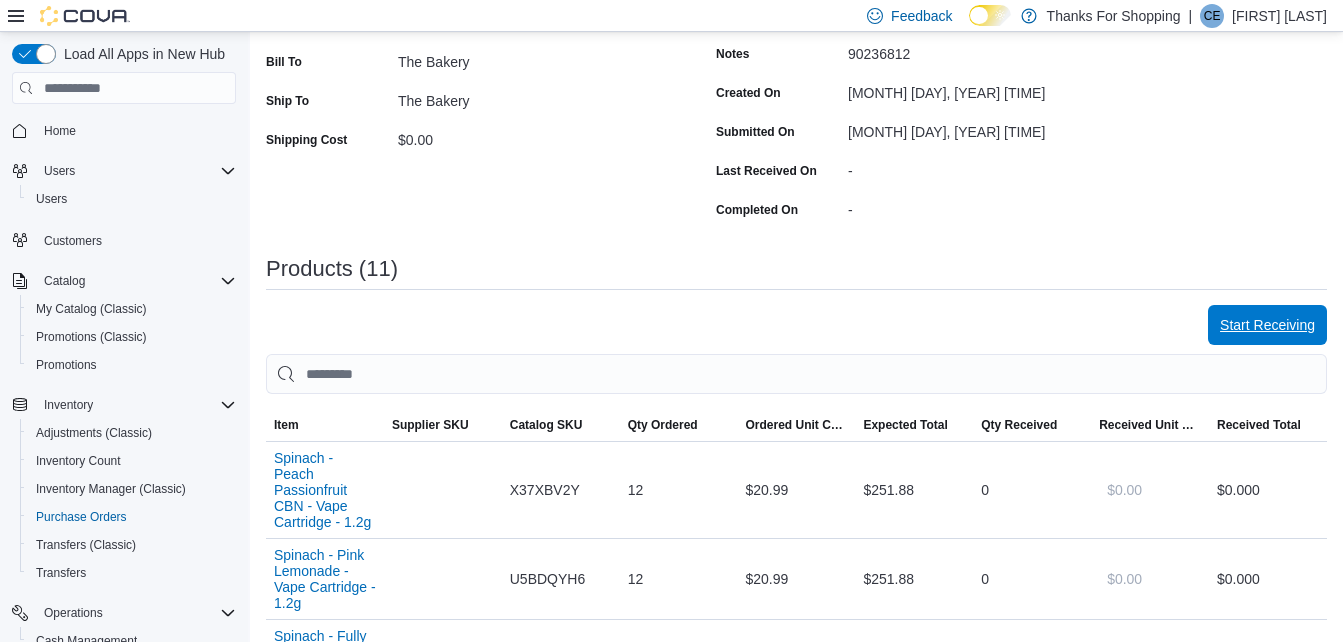 click on "Start Receiving" at bounding box center (1267, 325) 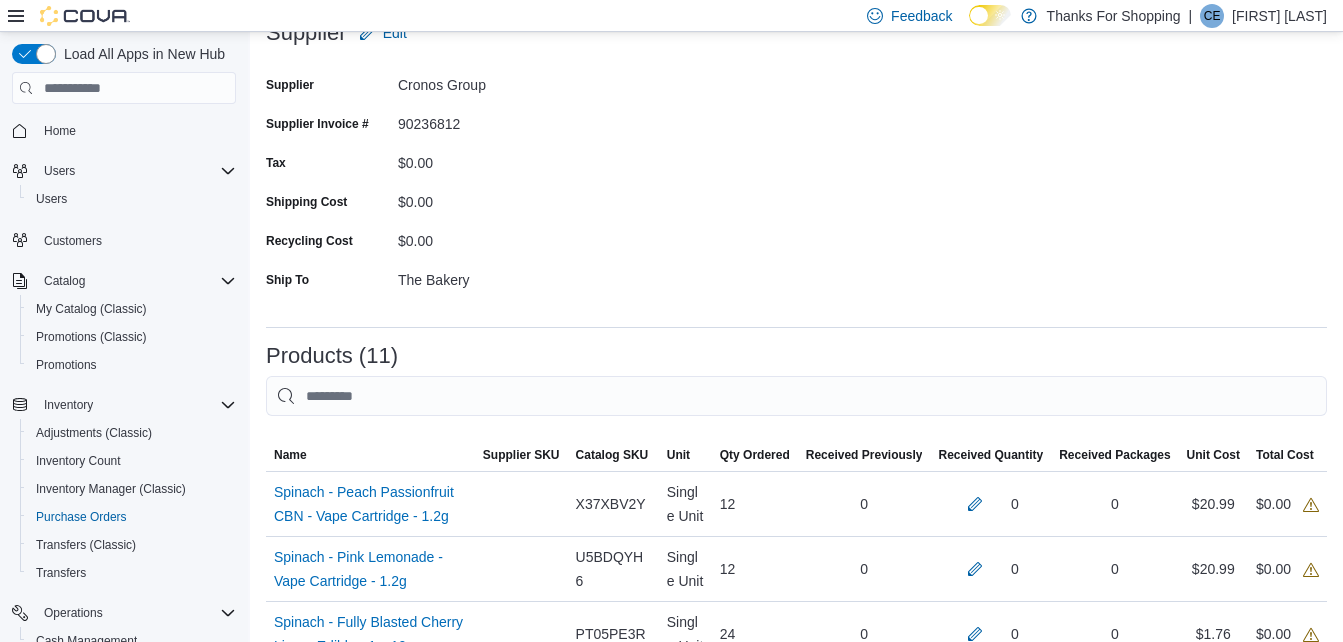 scroll, scrollTop: 300, scrollLeft: 0, axis: vertical 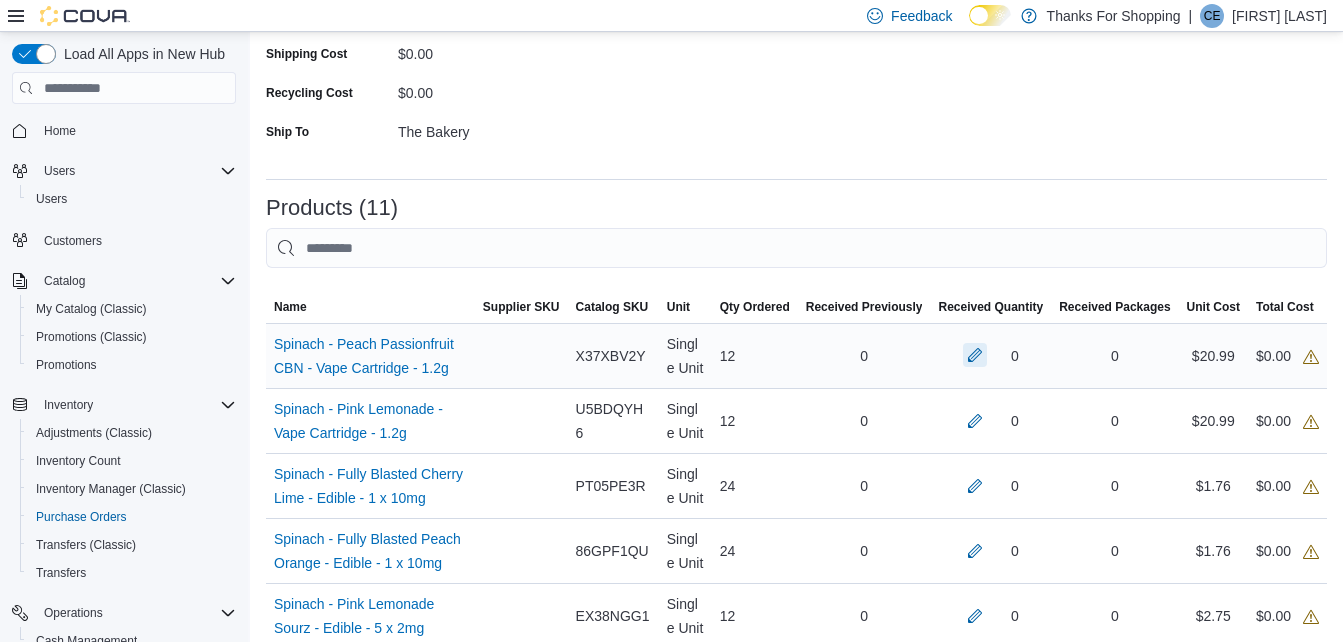 click at bounding box center [975, 355] 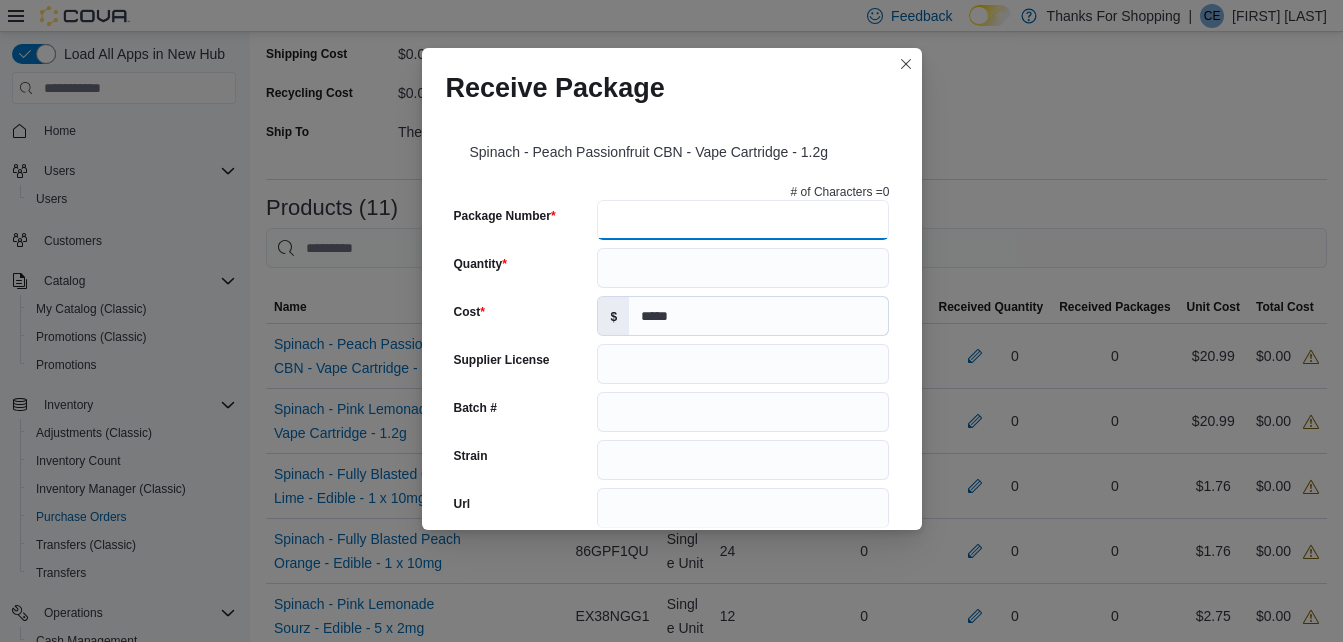click on "Package Number" at bounding box center (743, 220) 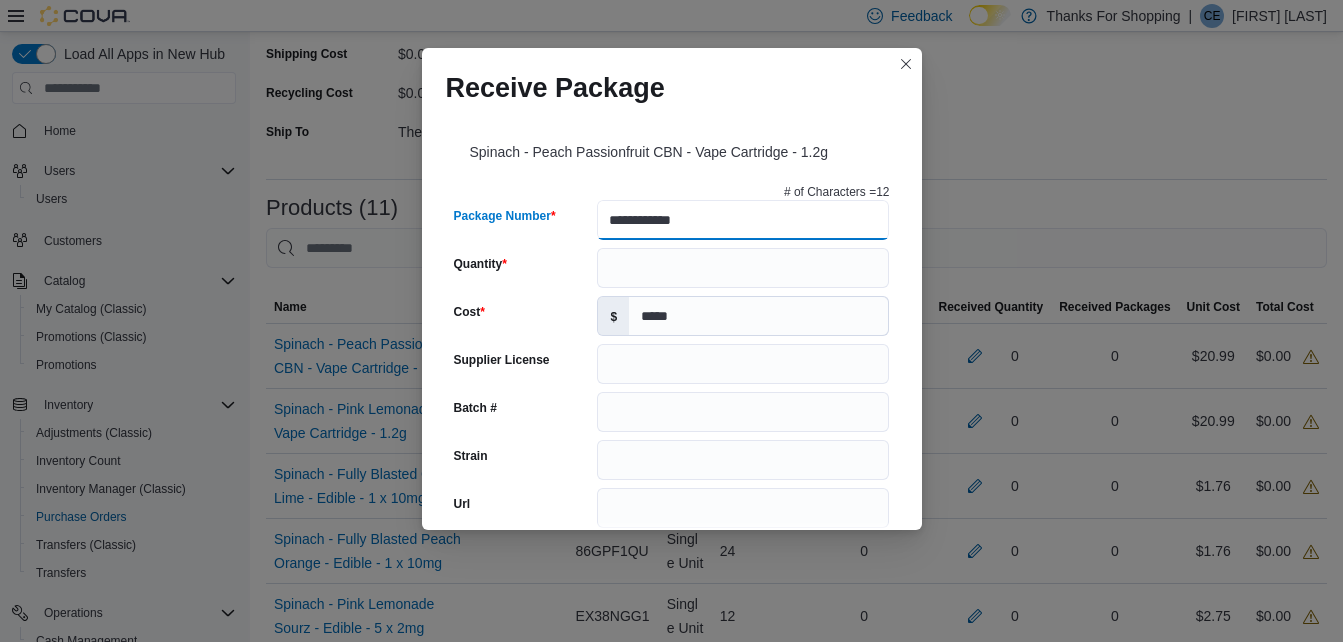 type on "**********" 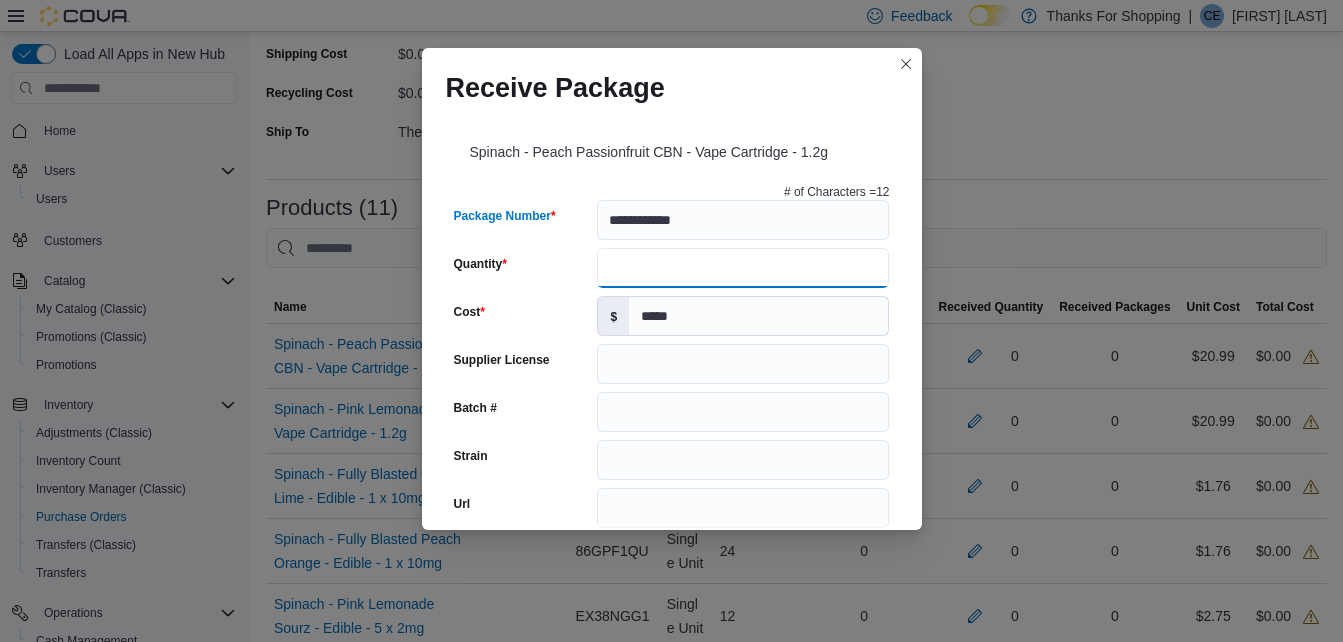 click on "Quantity" at bounding box center [743, 268] 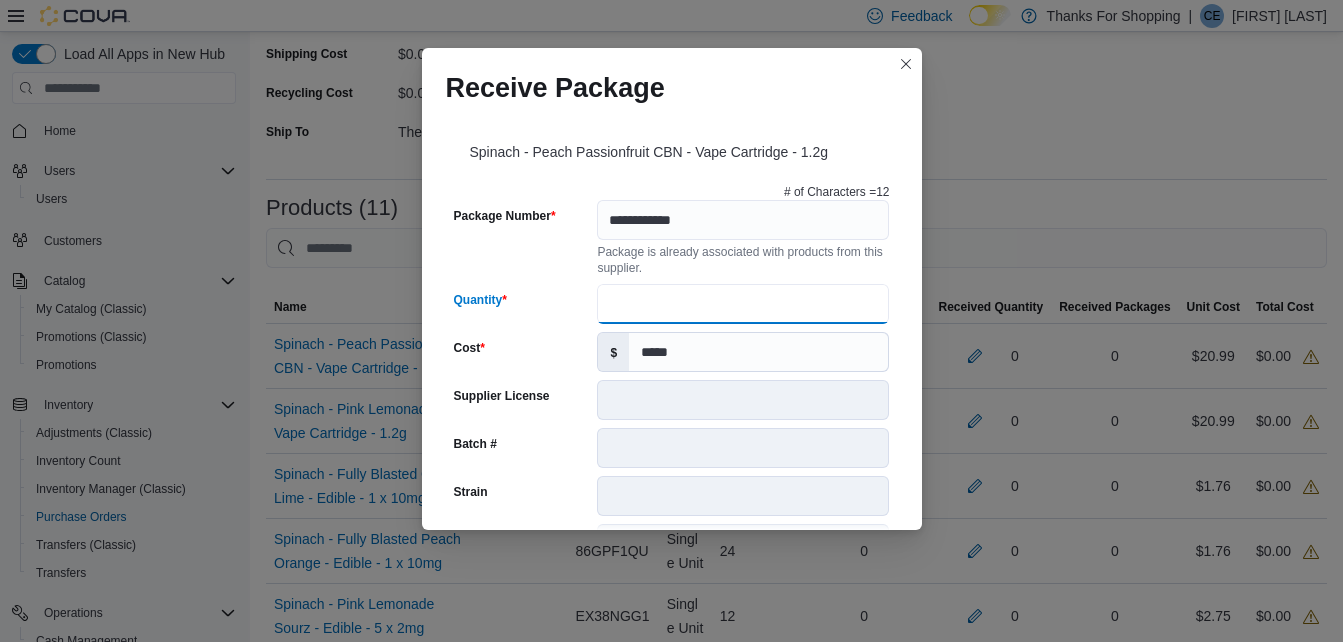 type on "**********" 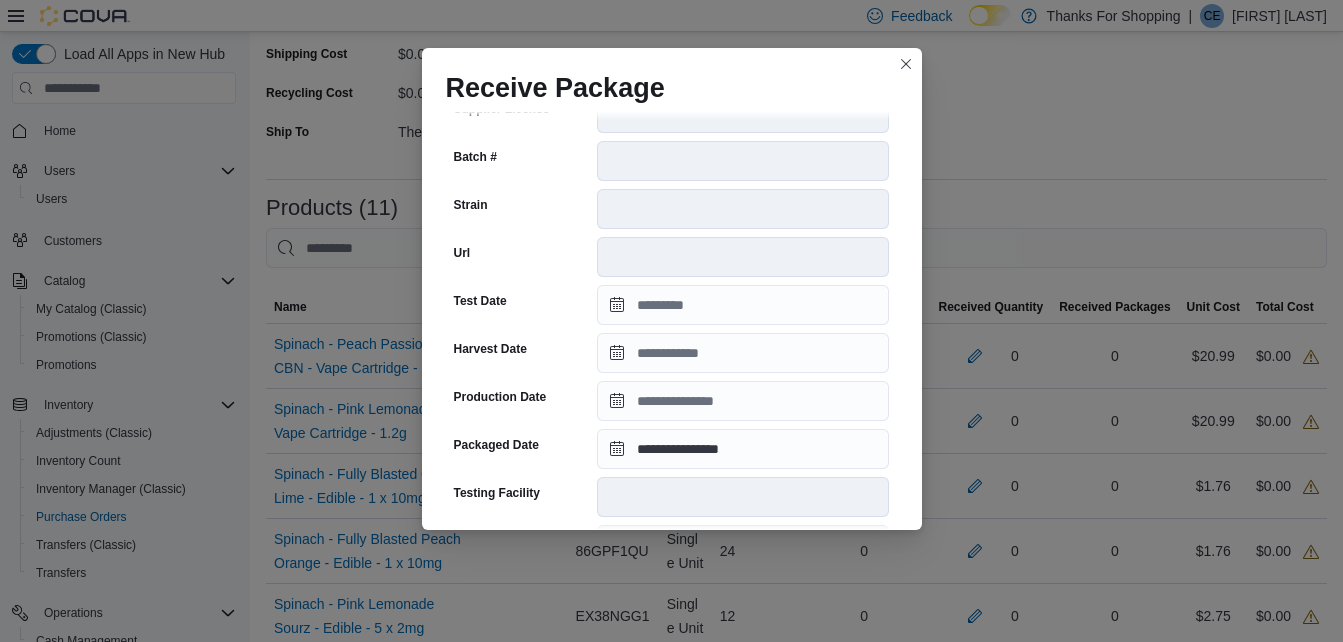 scroll, scrollTop: 746, scrollLeft: 0, axis: vertical 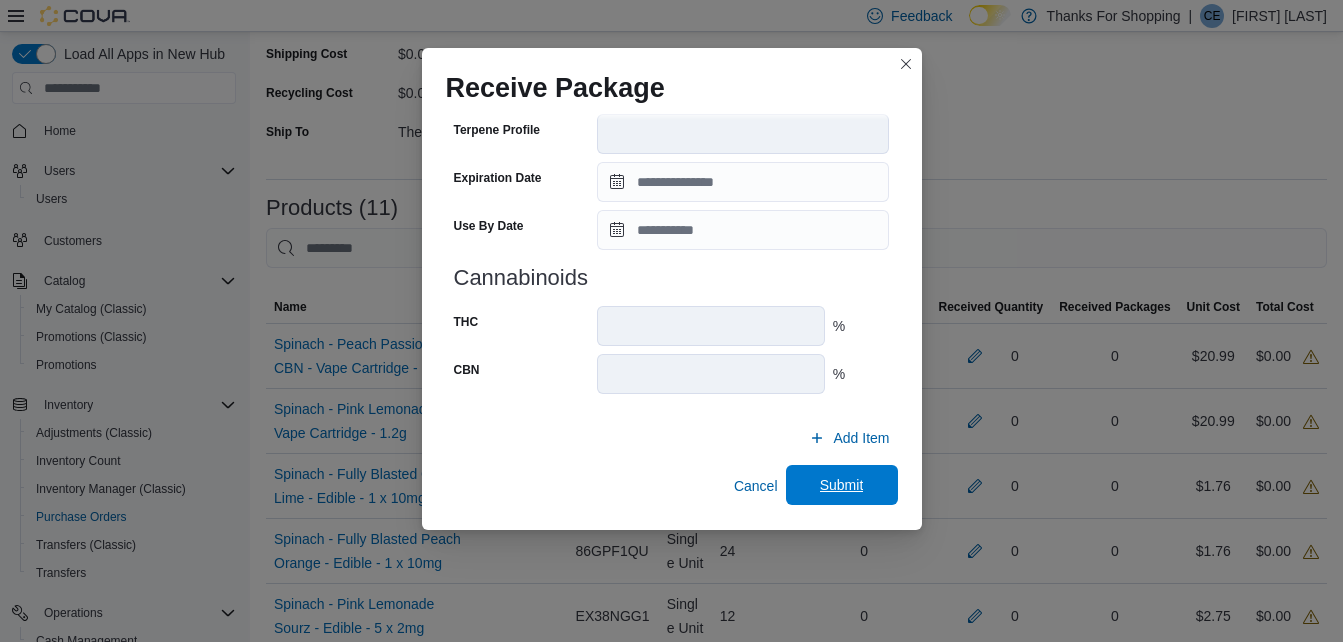 type on "**" 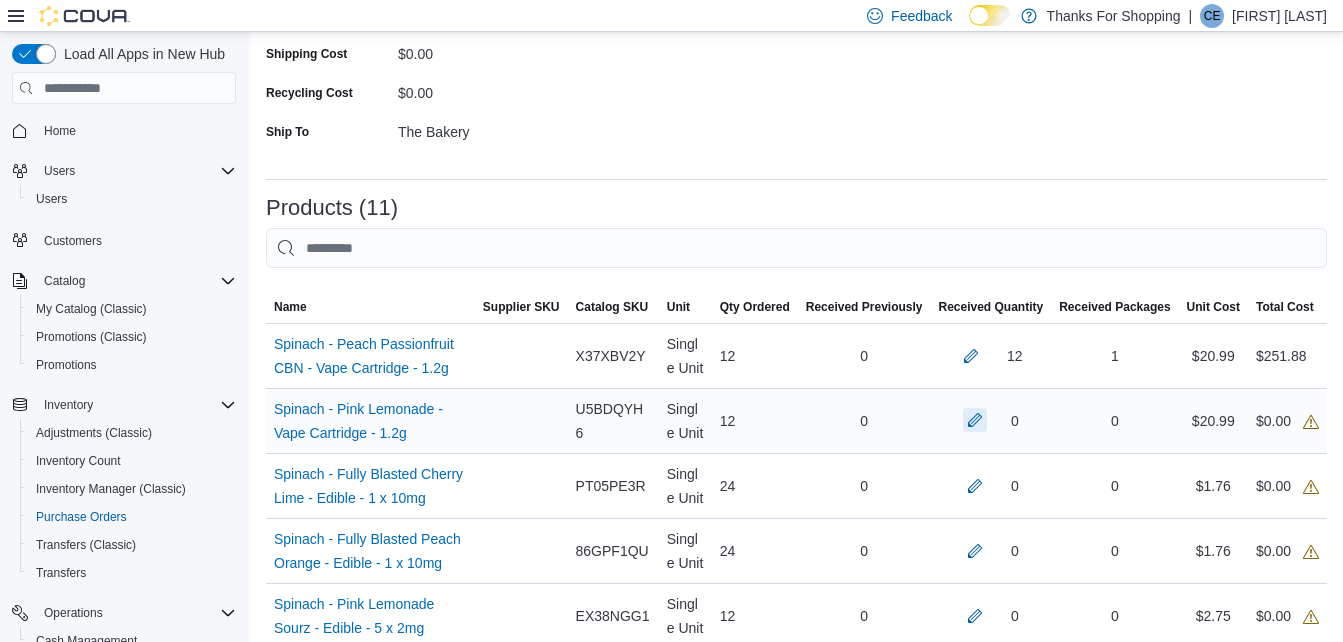 click at bounding box center (975, 420) 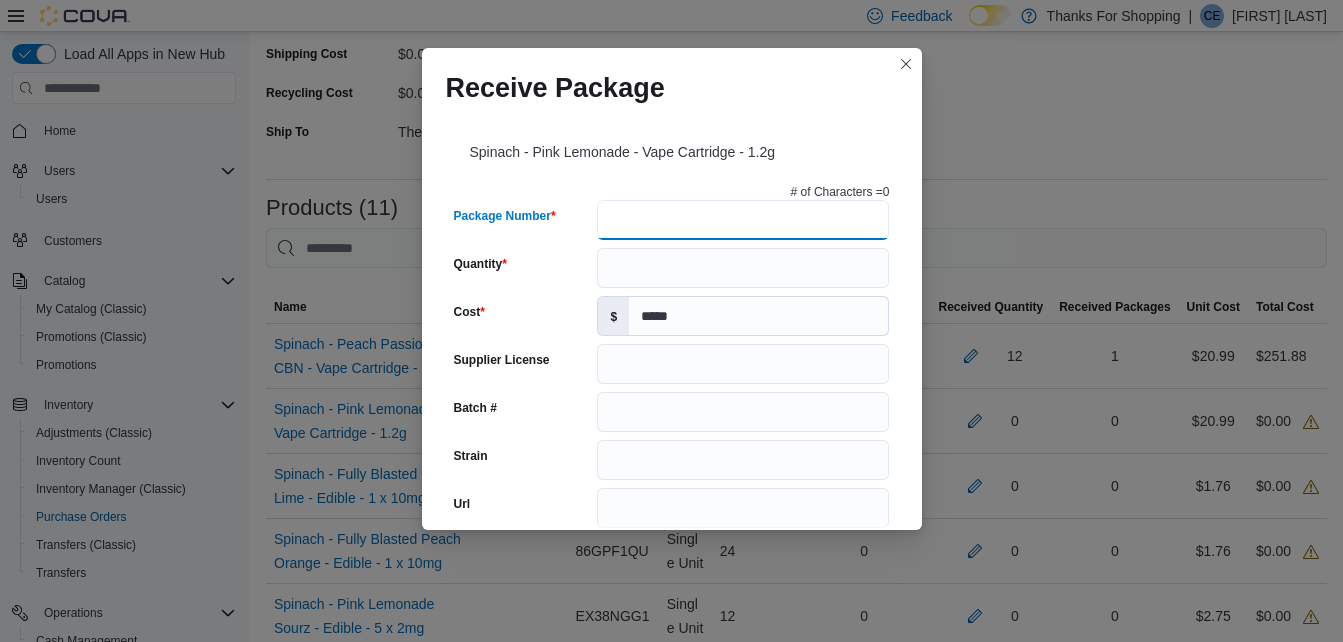 click on "Package Number" at bounding box center [743, 220] 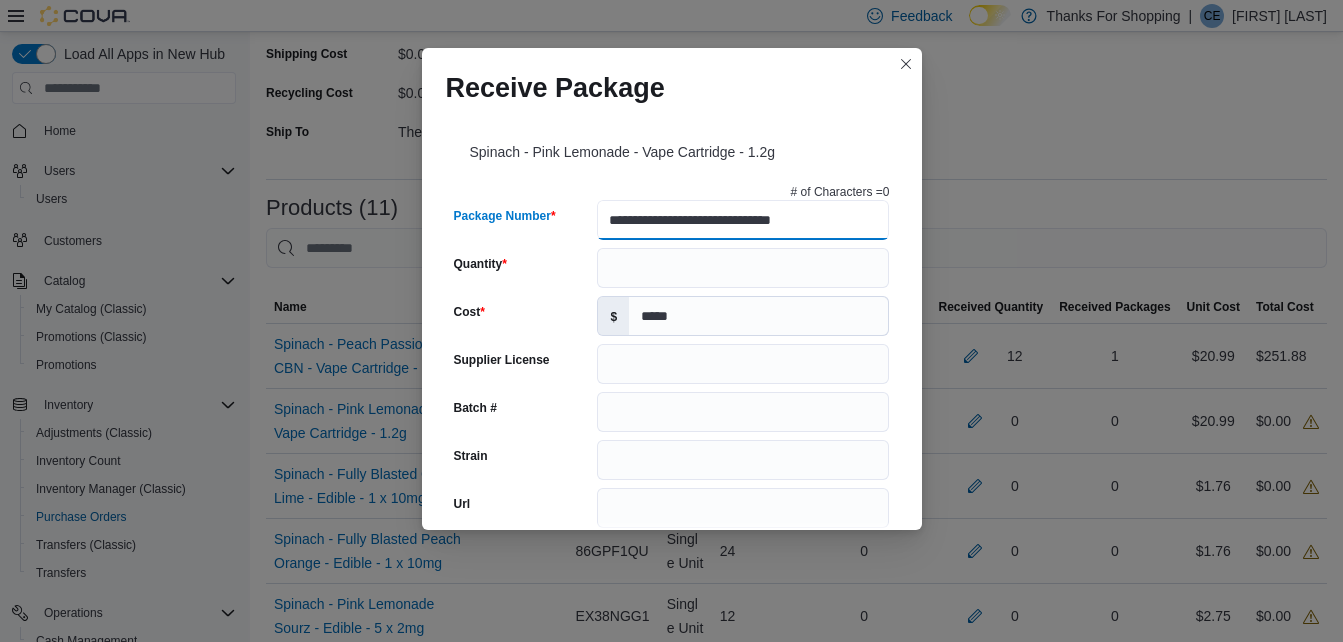 type on "**********" 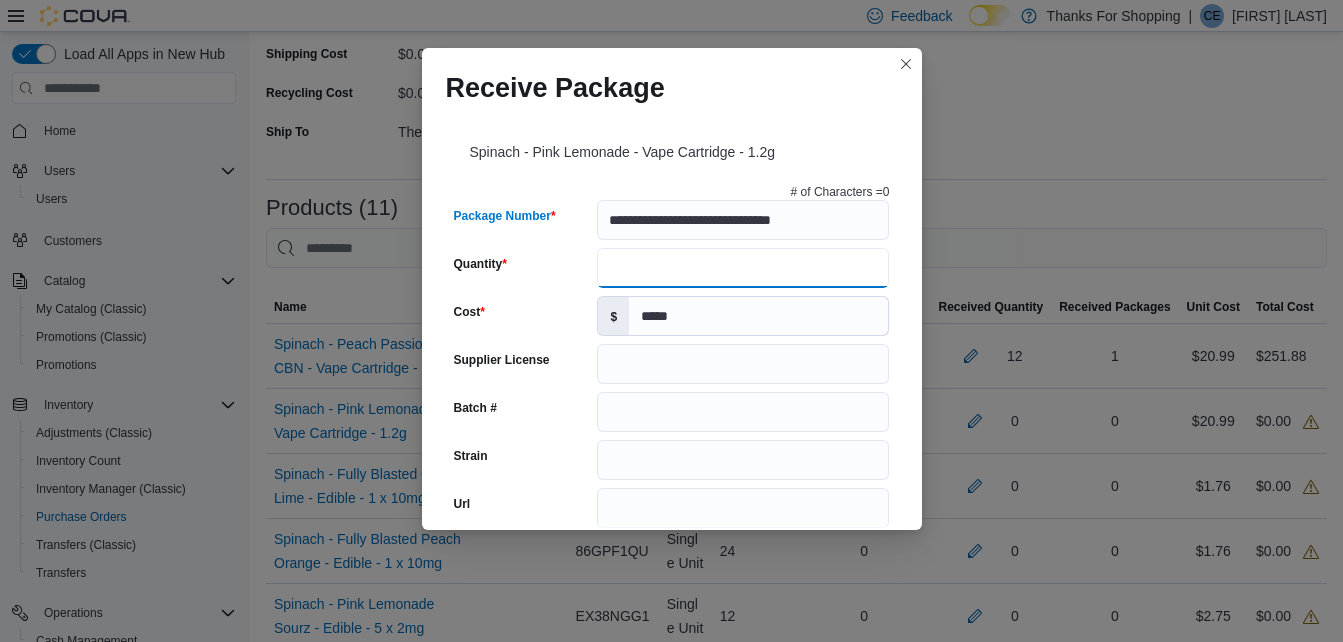 click on "Quantity" at bounding box center (743, 268) 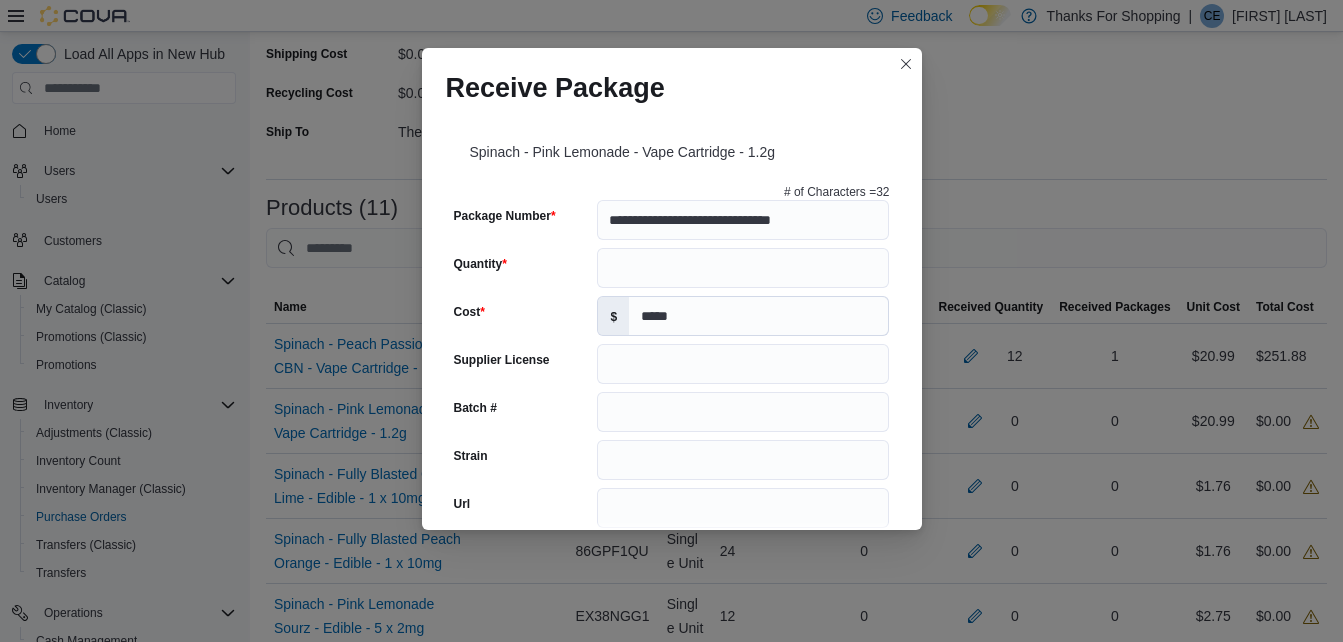 click on "Submit" at bounding box center (842, 1251) 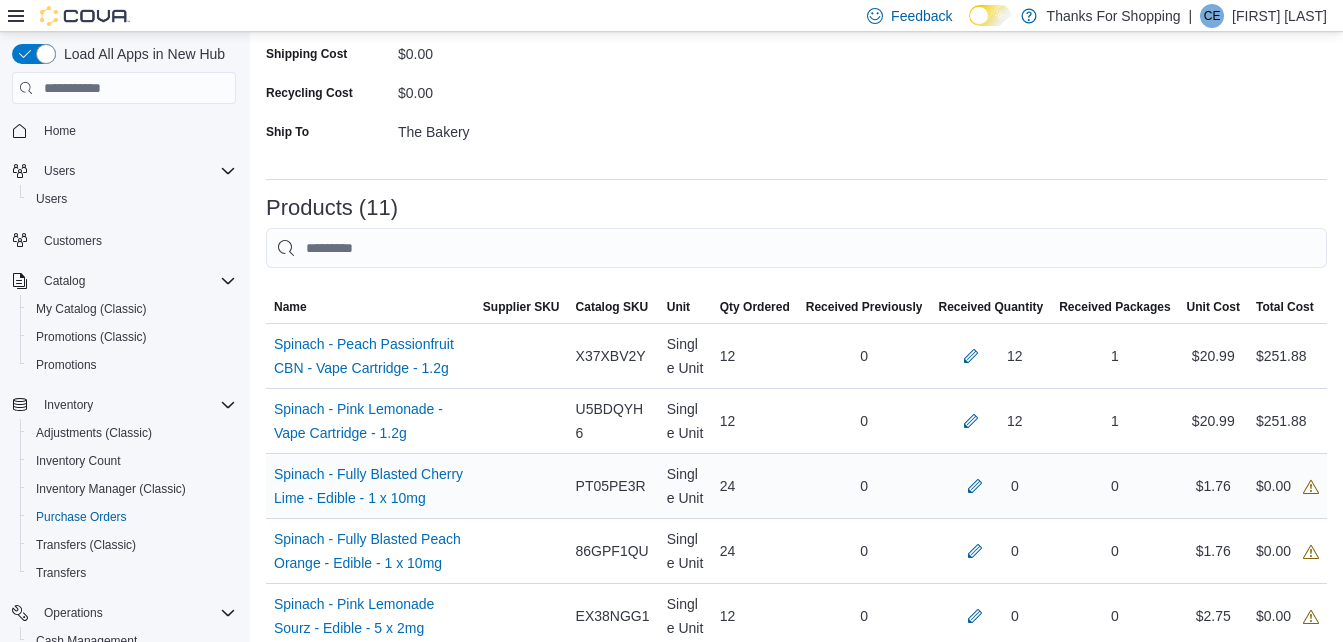 click on "0" at bounding box center (990, 486) 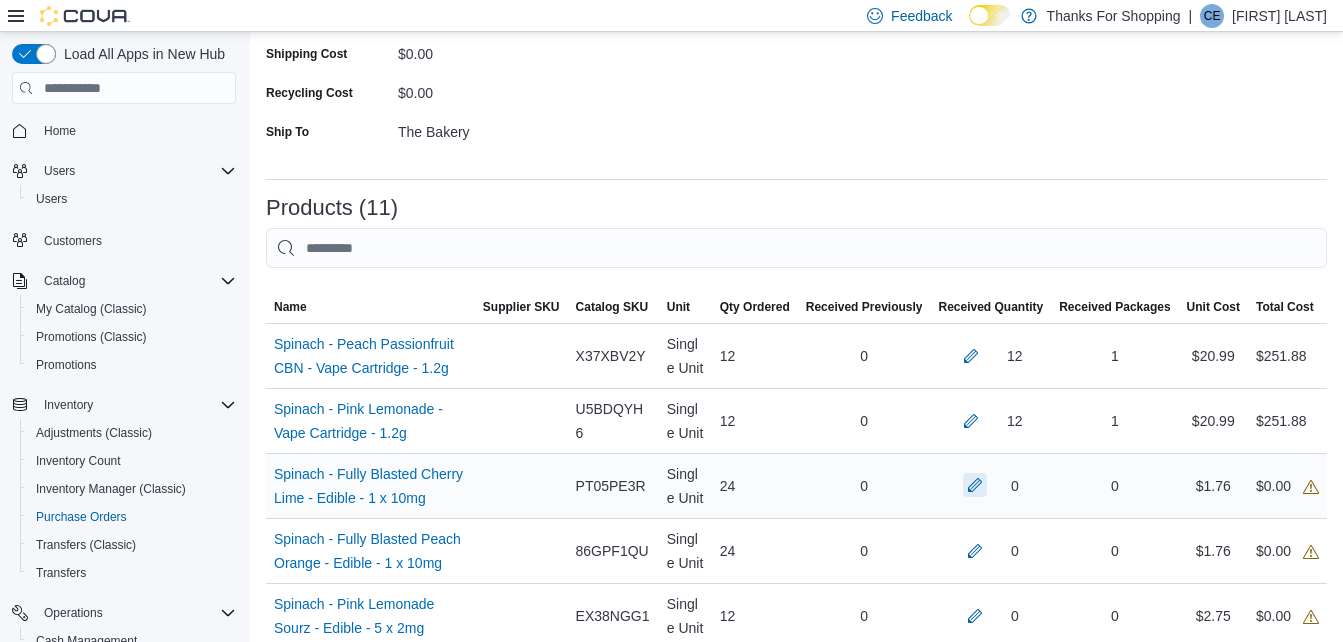 click at bounding box center [975, 485] 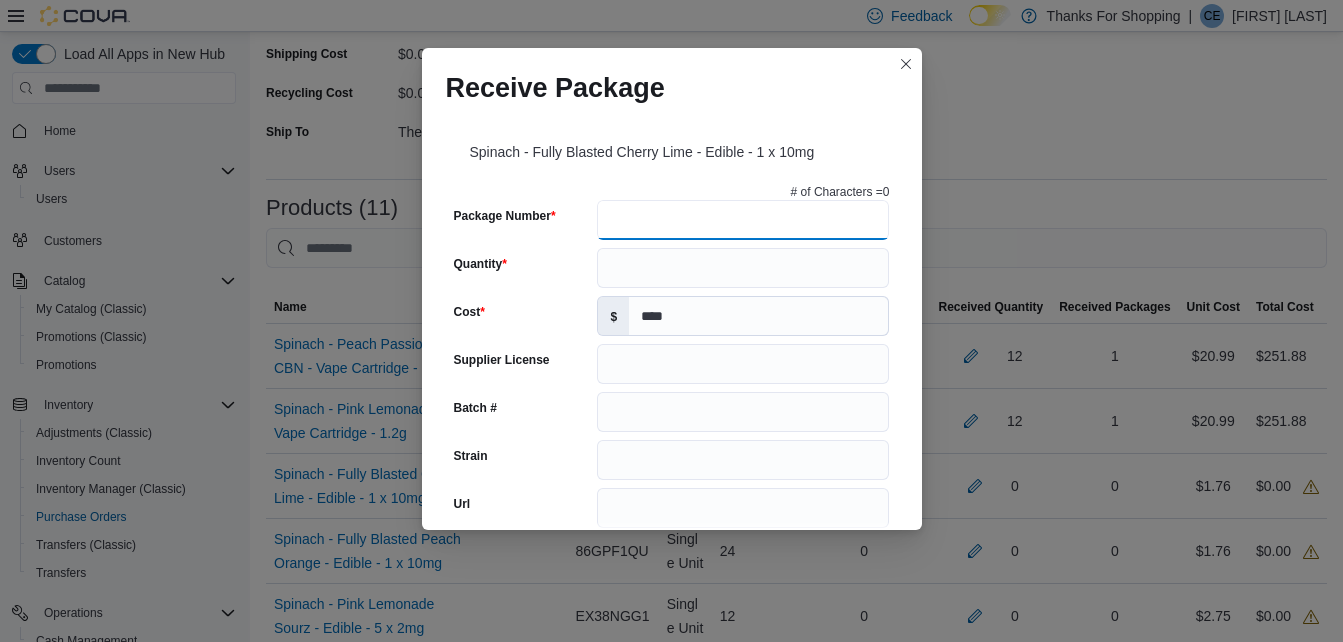 click on "Package Number" at bounding box center [743, 220] 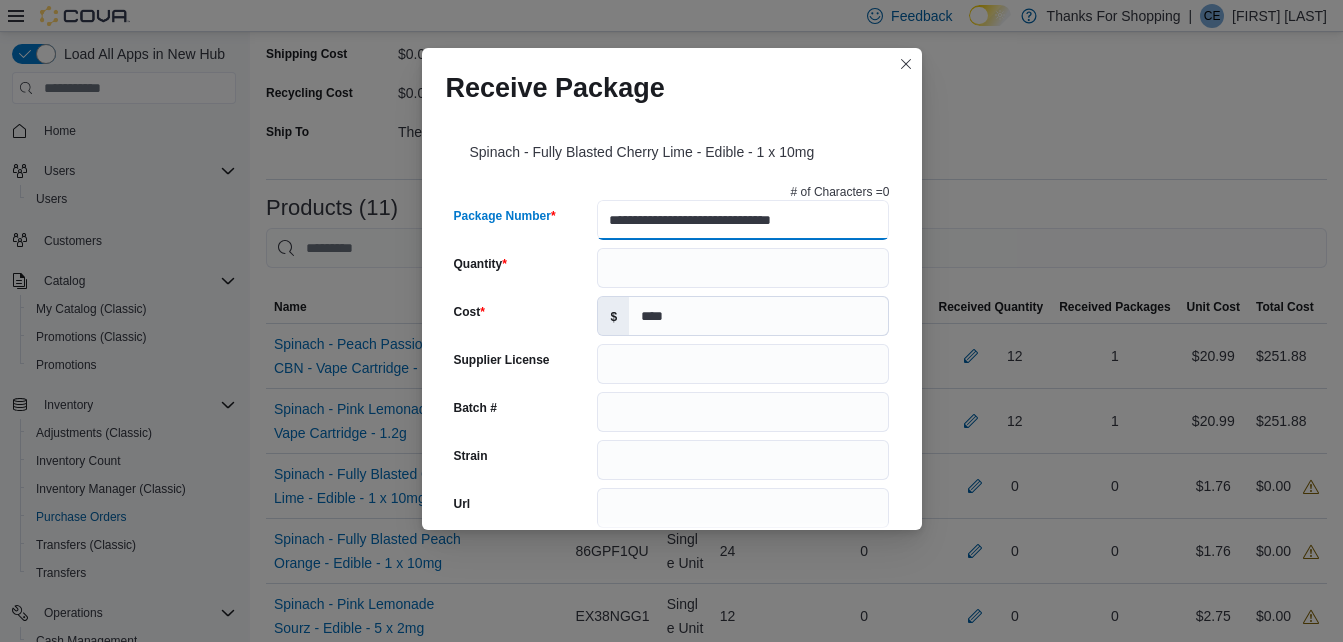 type on "**********" 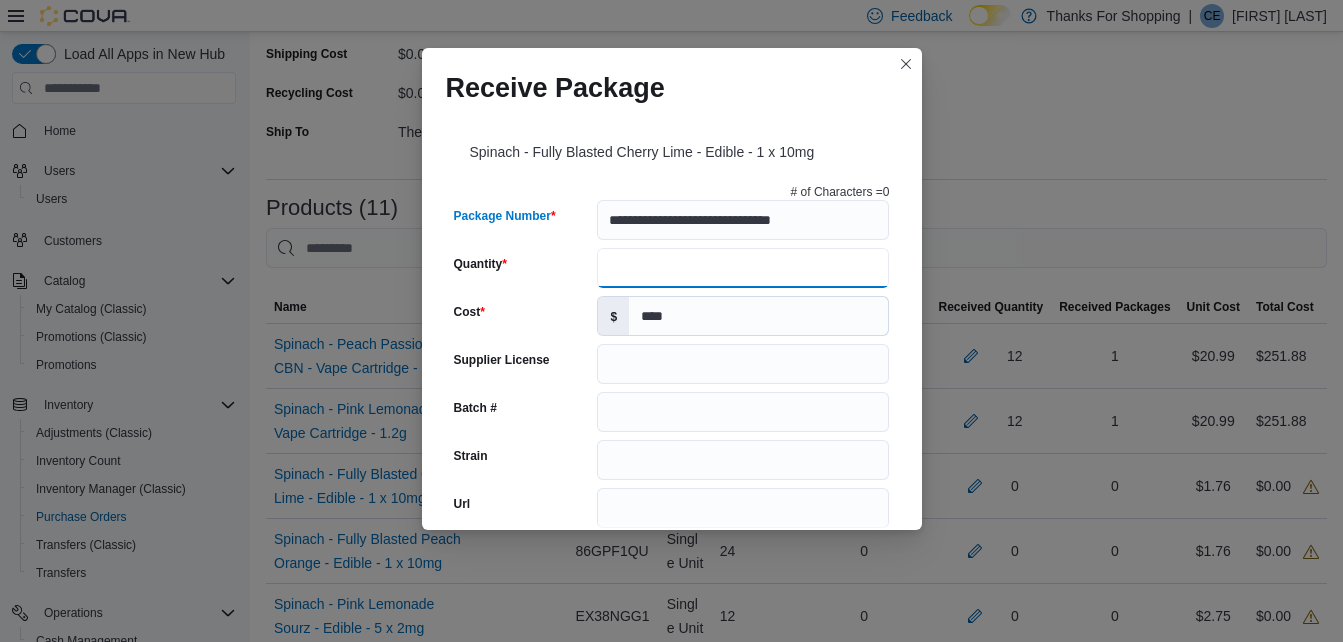 click on "Quantity" at bounding box center [743, 268] 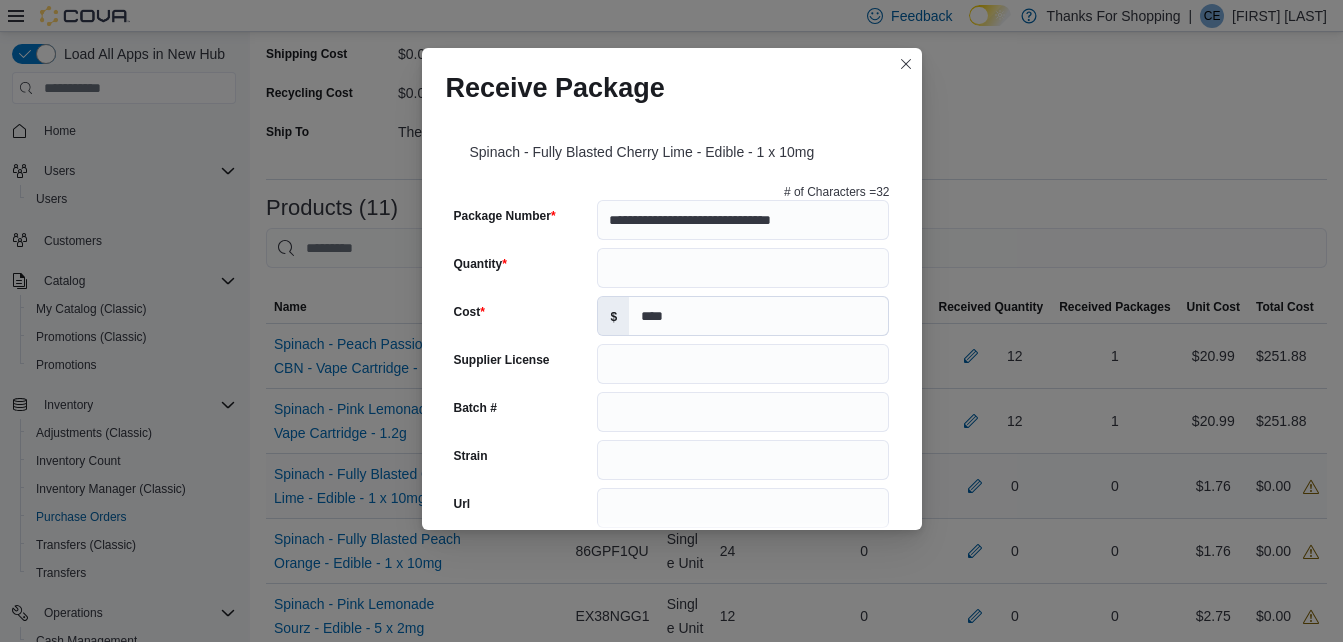 click on "Submit" at bounding box center (842, 1252) 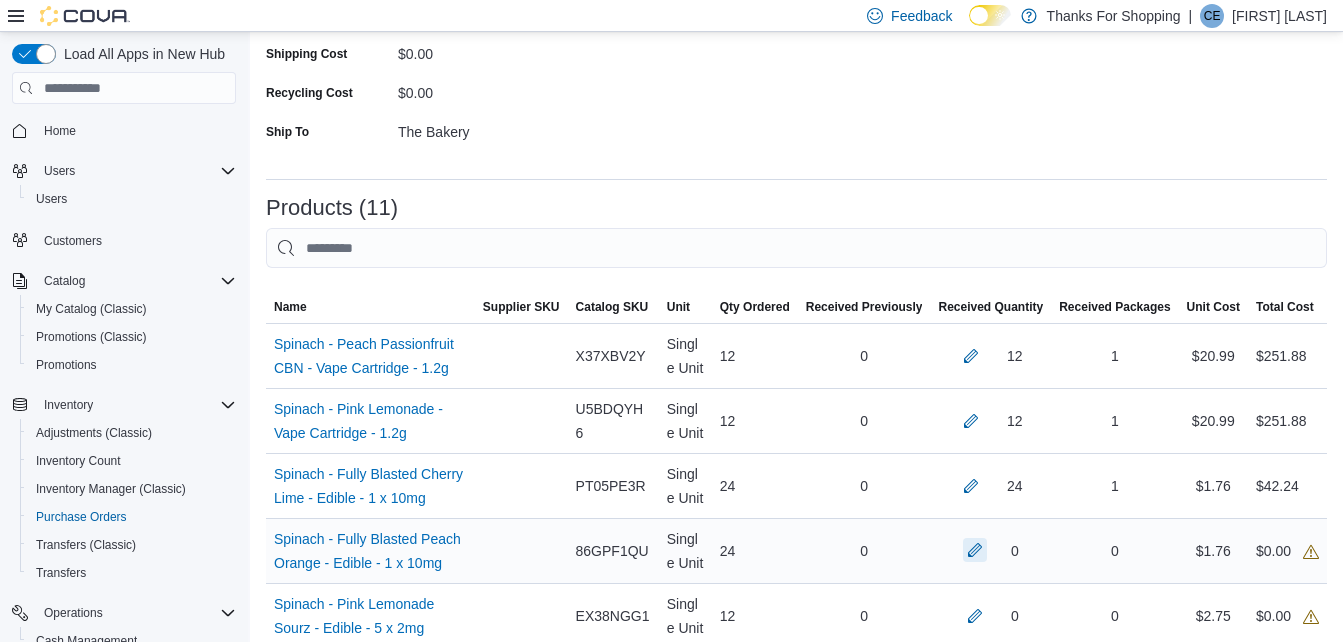 click at bounding box center (975, 550) 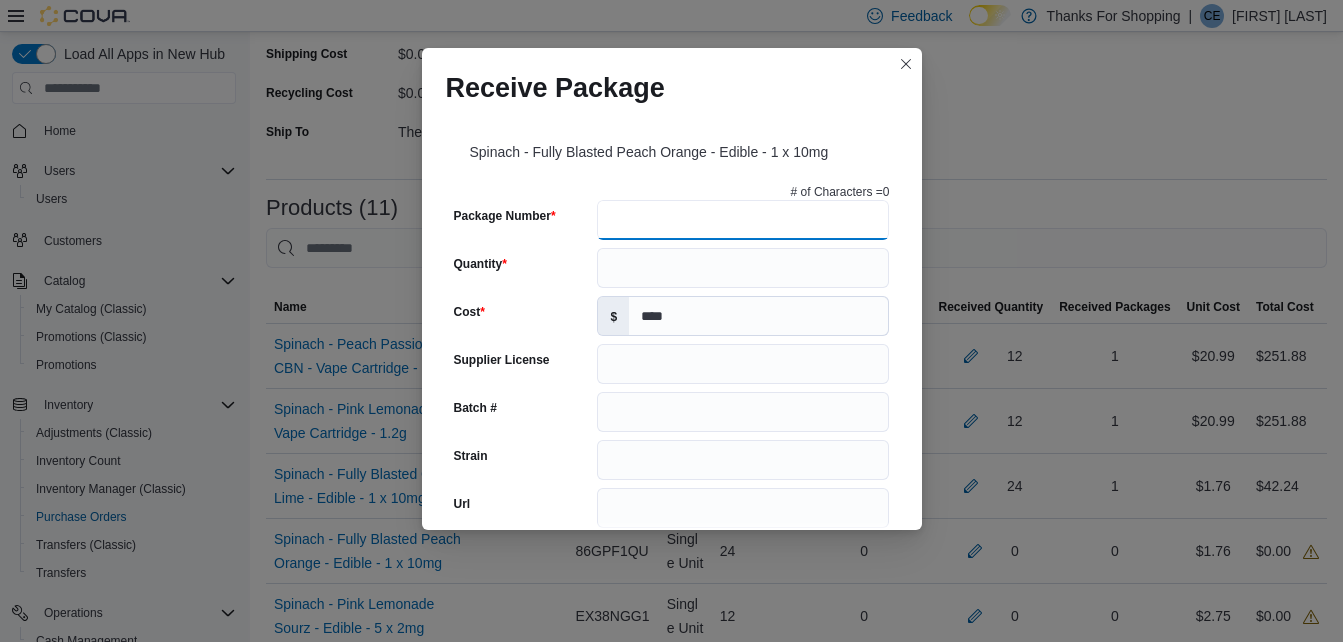 click on "Package Number" at bounding box center [743, 220] 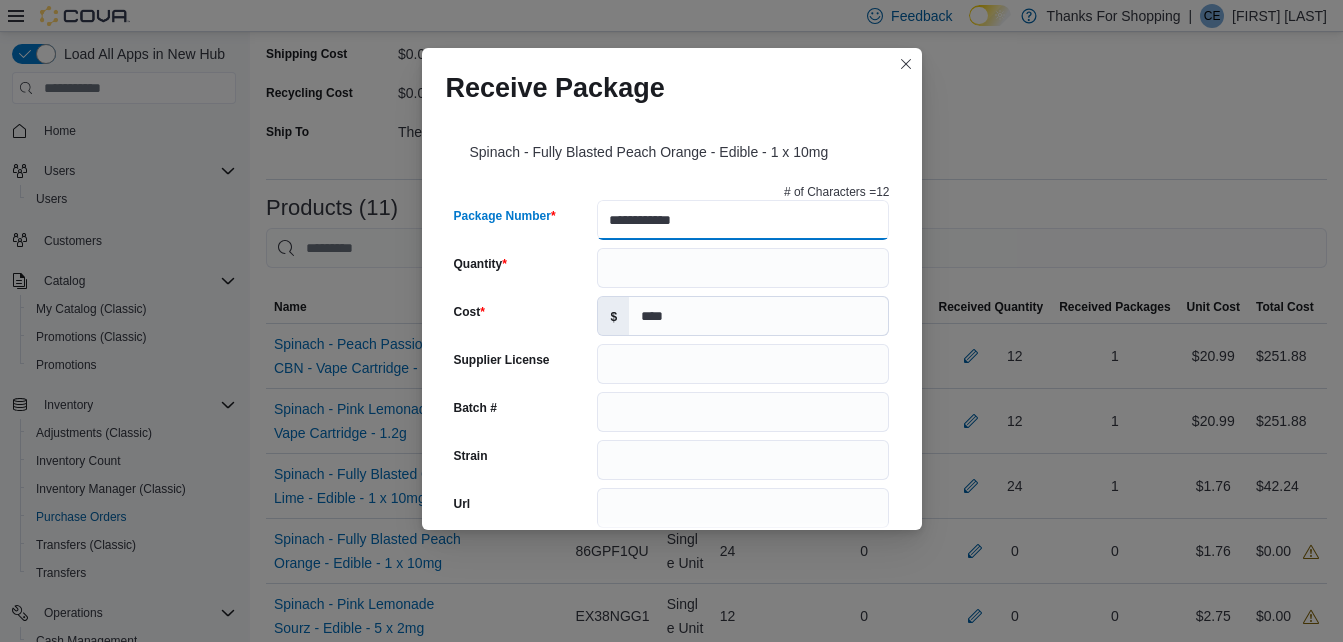 type on "**********" 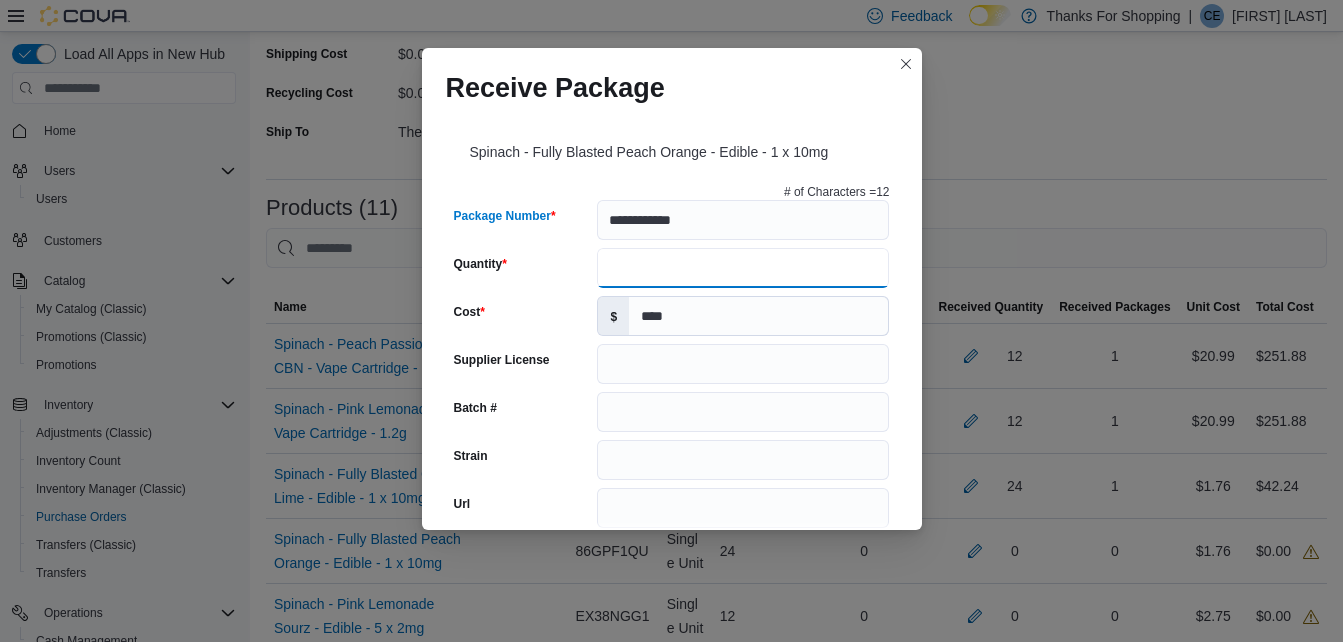 click on "Quantity" at bounding box center (743, 268) 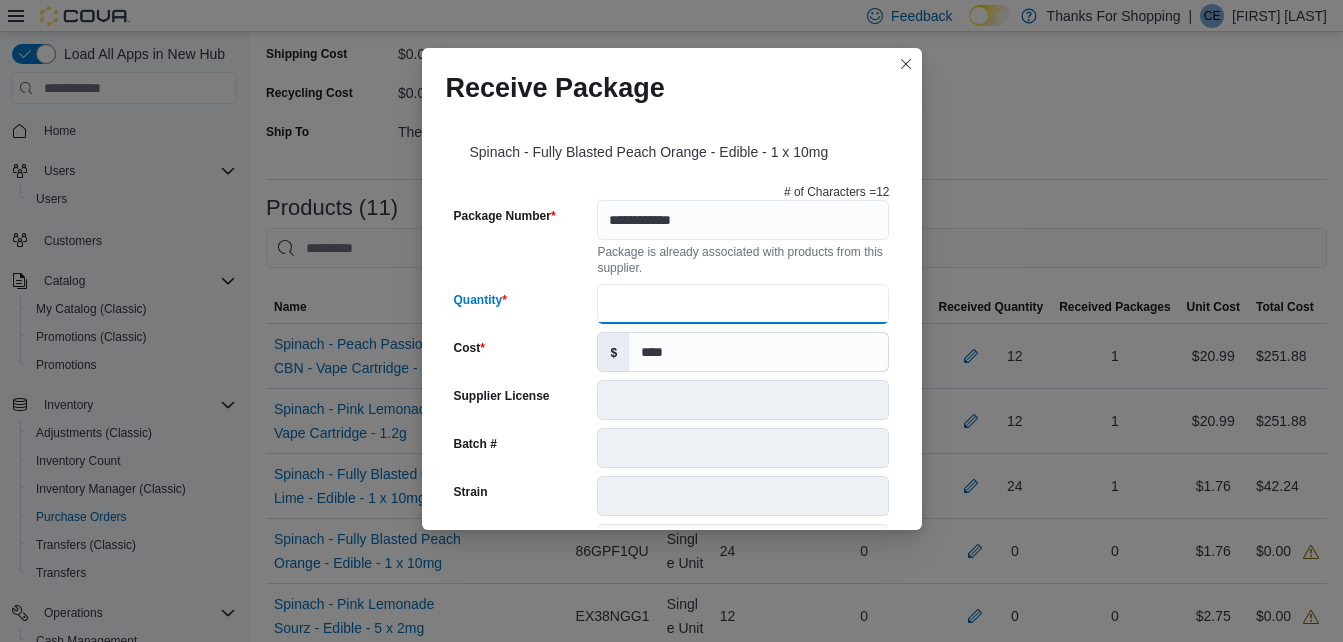 type on "**********" 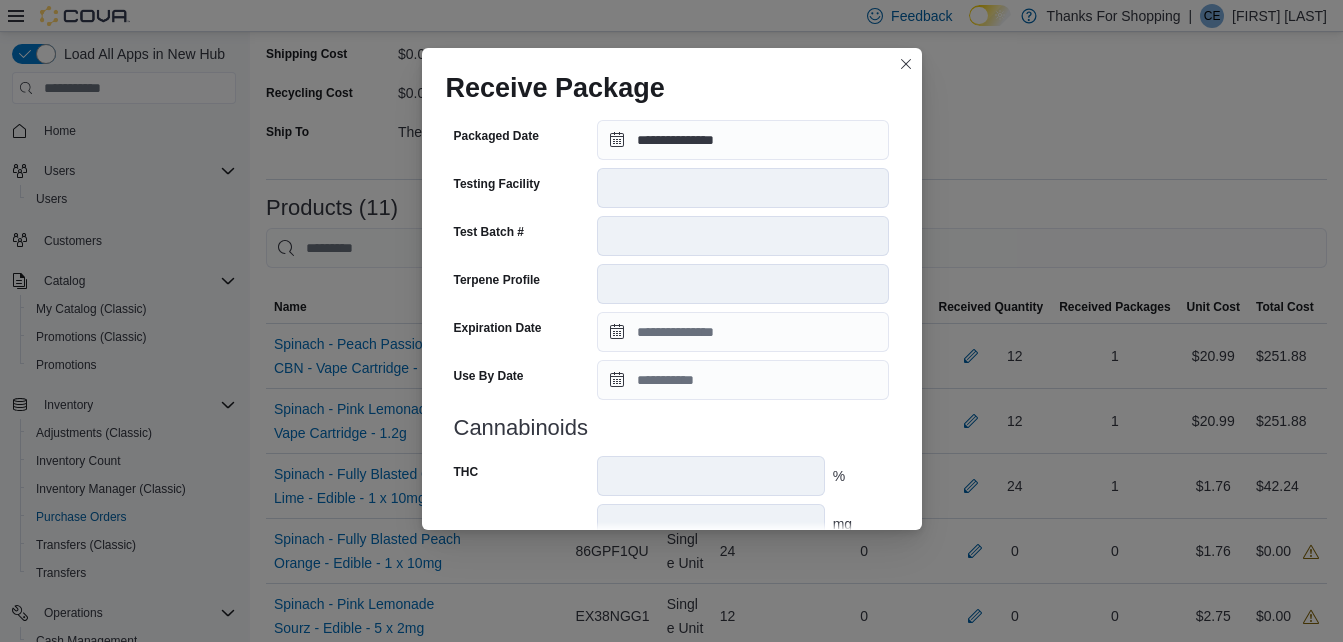scroll, scrollTop: 842, scrollLeft: 0, axis: vertical 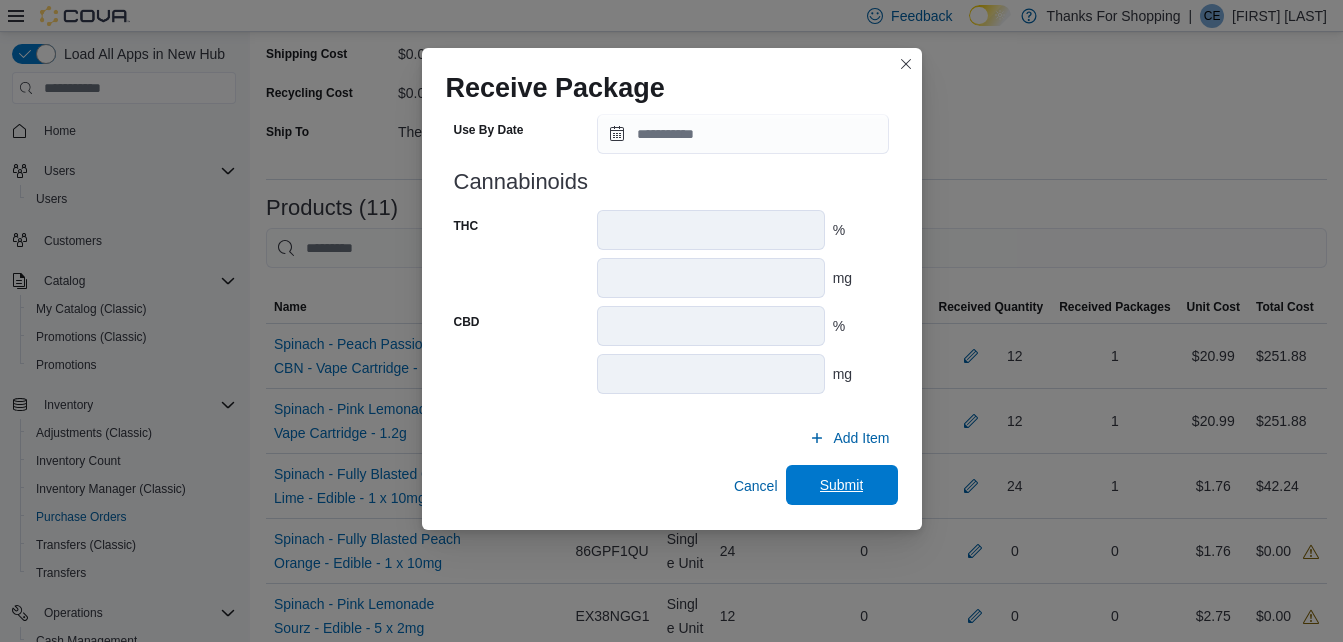 click on "Submit" at bounding box center (842, 485) 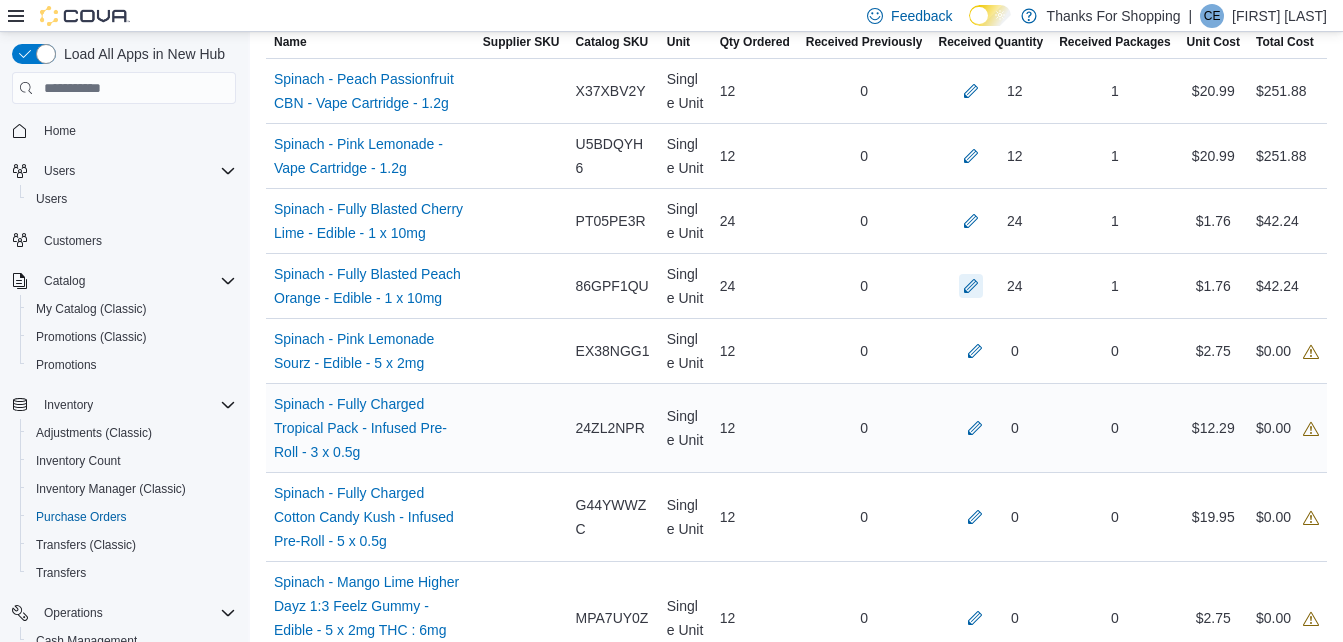 scroll, scrollTop: 600, scrollLeft: 0, axis: vertical 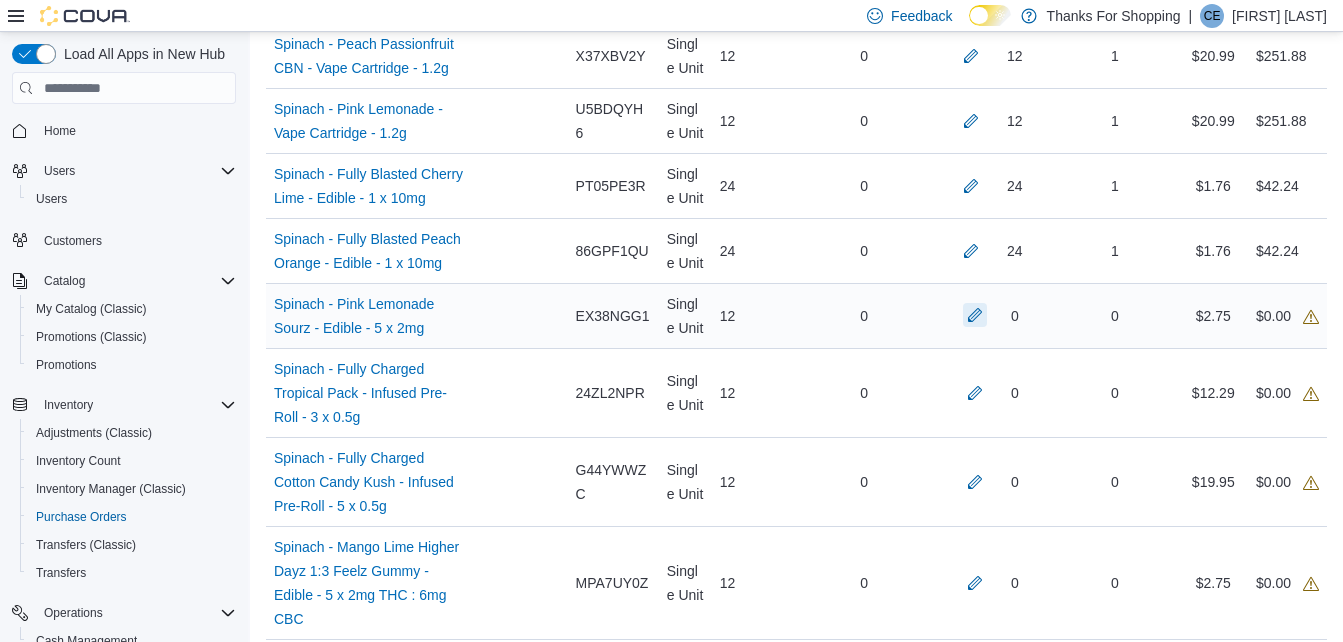 click at bounding box center [975, 315] 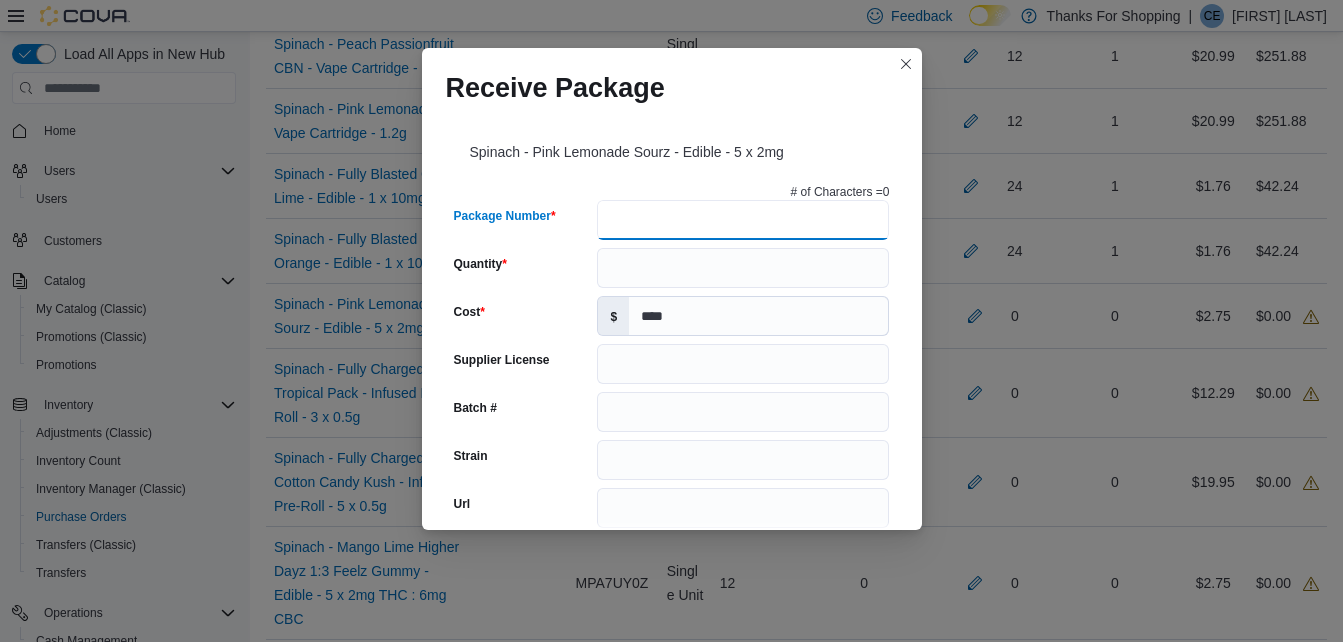 click on "Package Number" at bounding box center (743, 220) 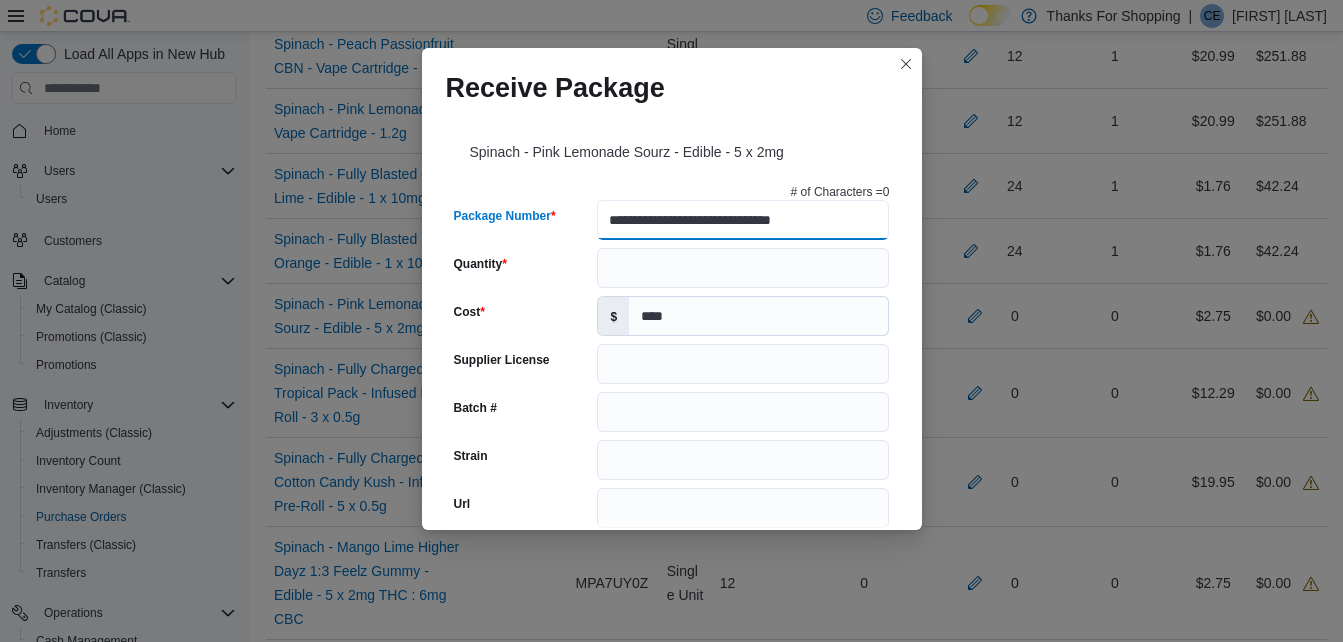 type on "**********" 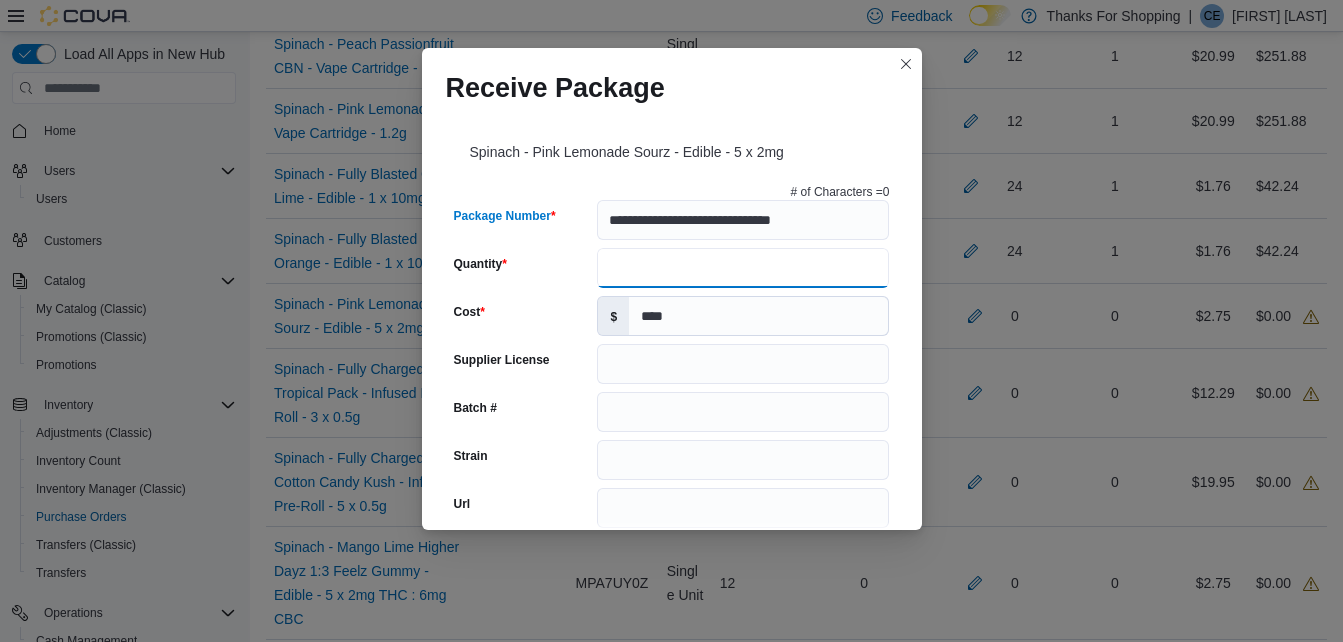 click on "Quantity" at bounding box center (743, 268) 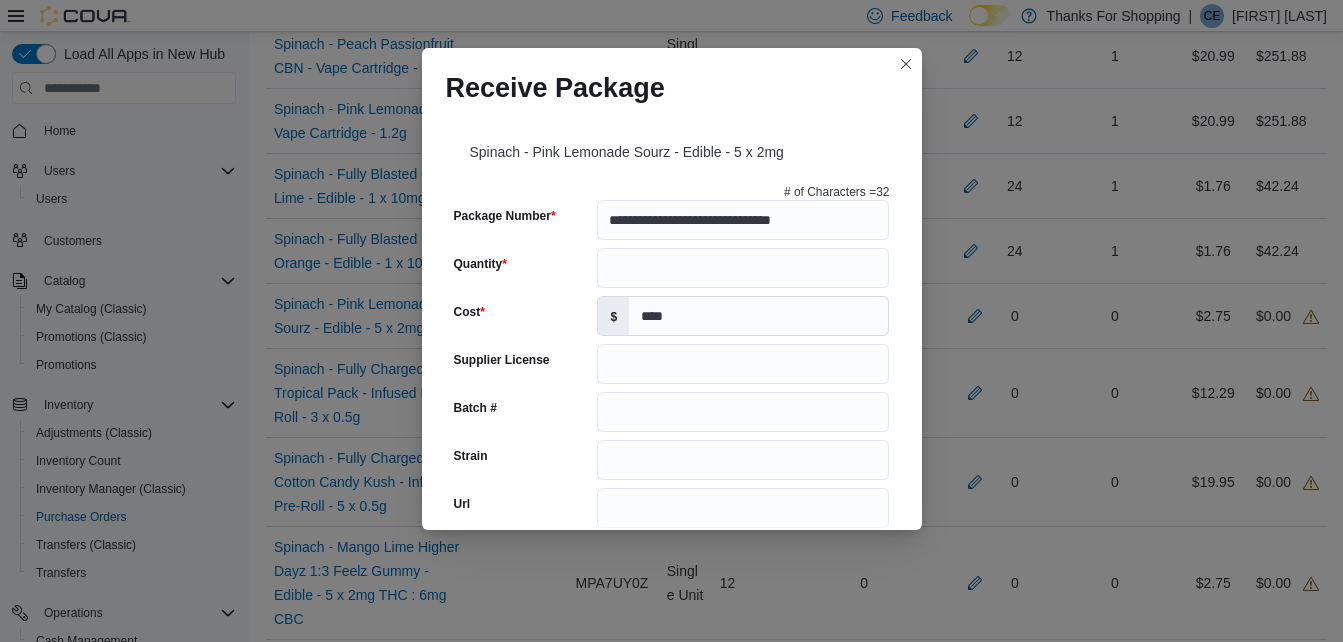 click on "Submit" at bounding box center (842, 1347) 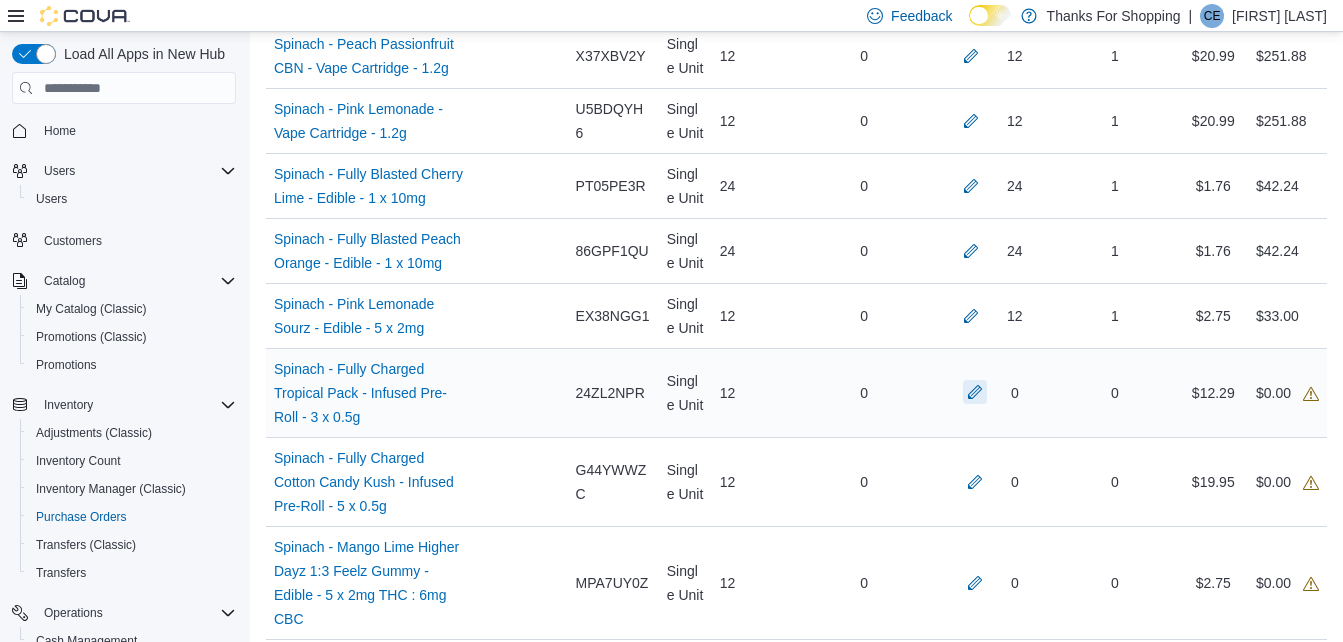 click at bounding box center (975, 392) 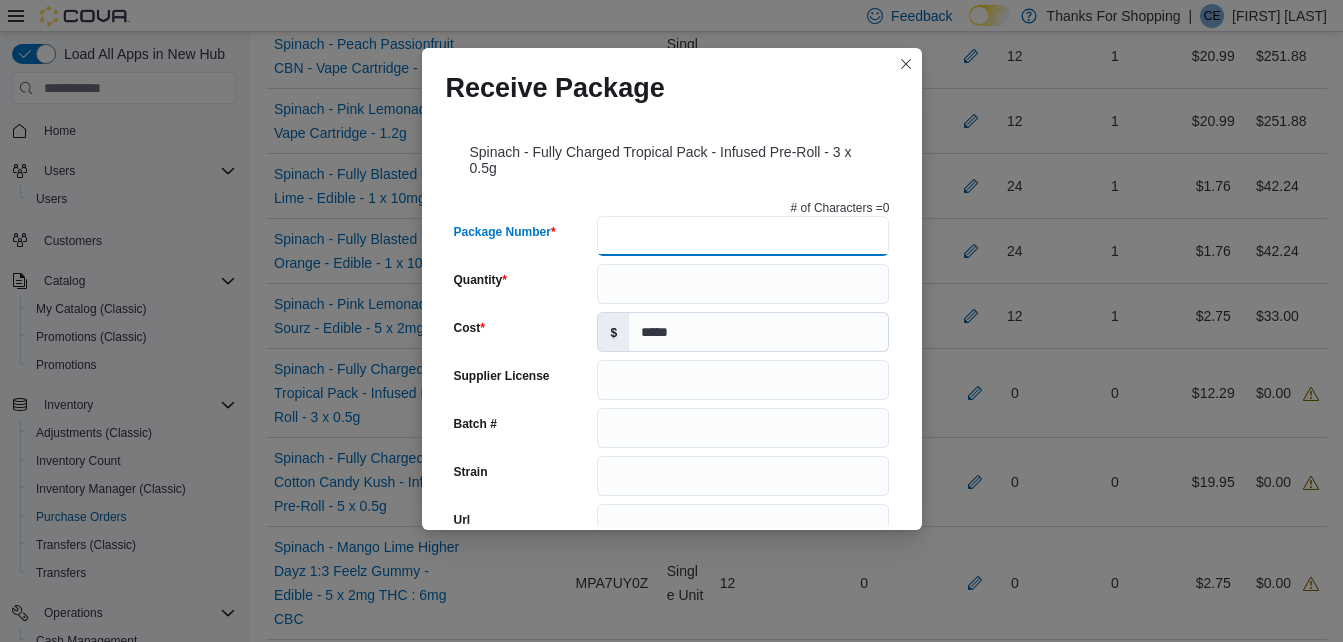 click on "Package Number" at bounding box center (743, 236) 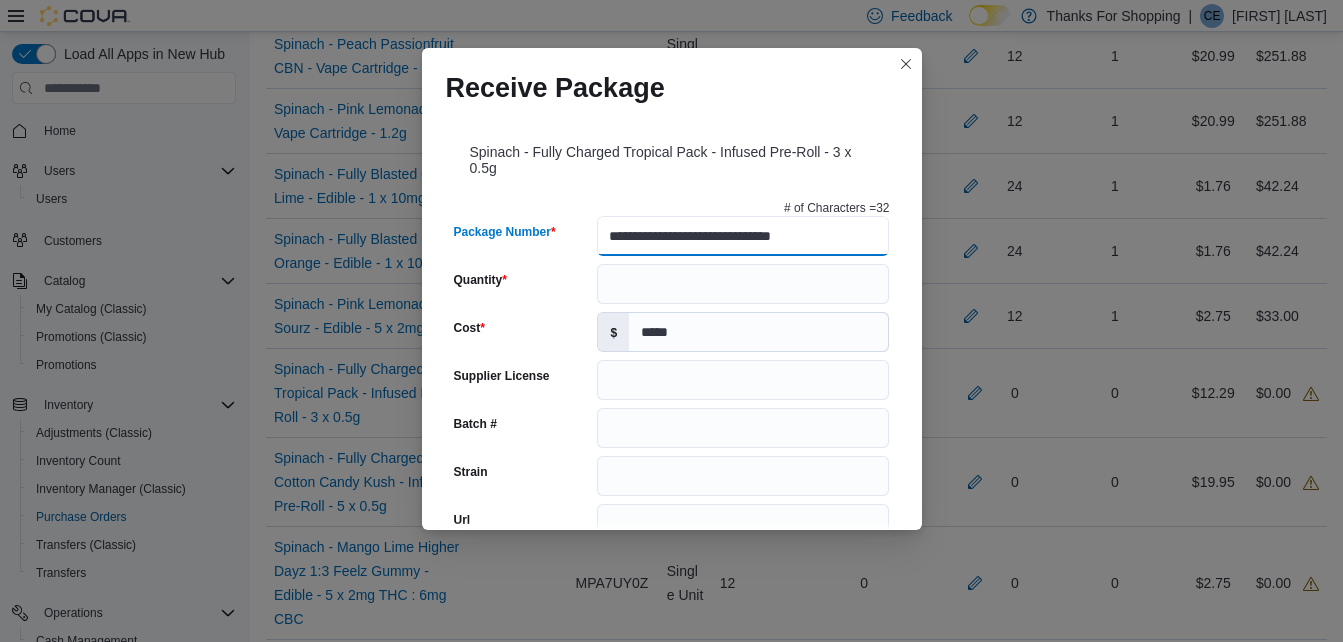 type on "**********" 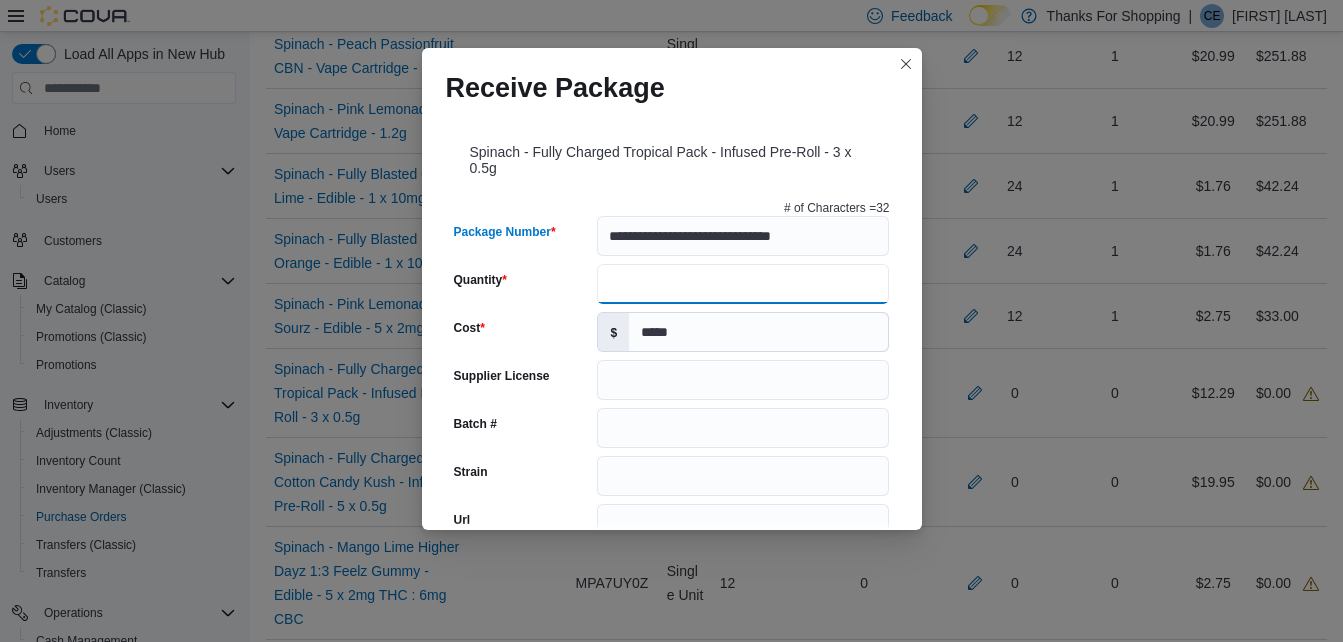 click on "Quantity" at bounding box center [743, 284] 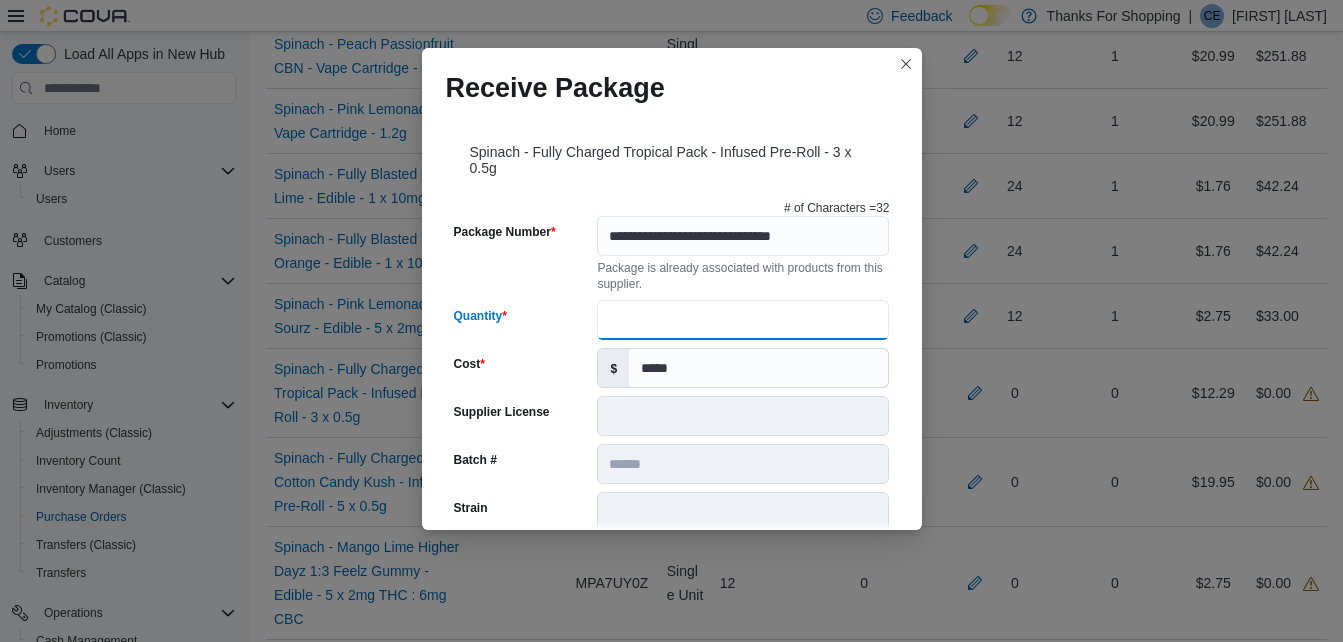 type on "******" 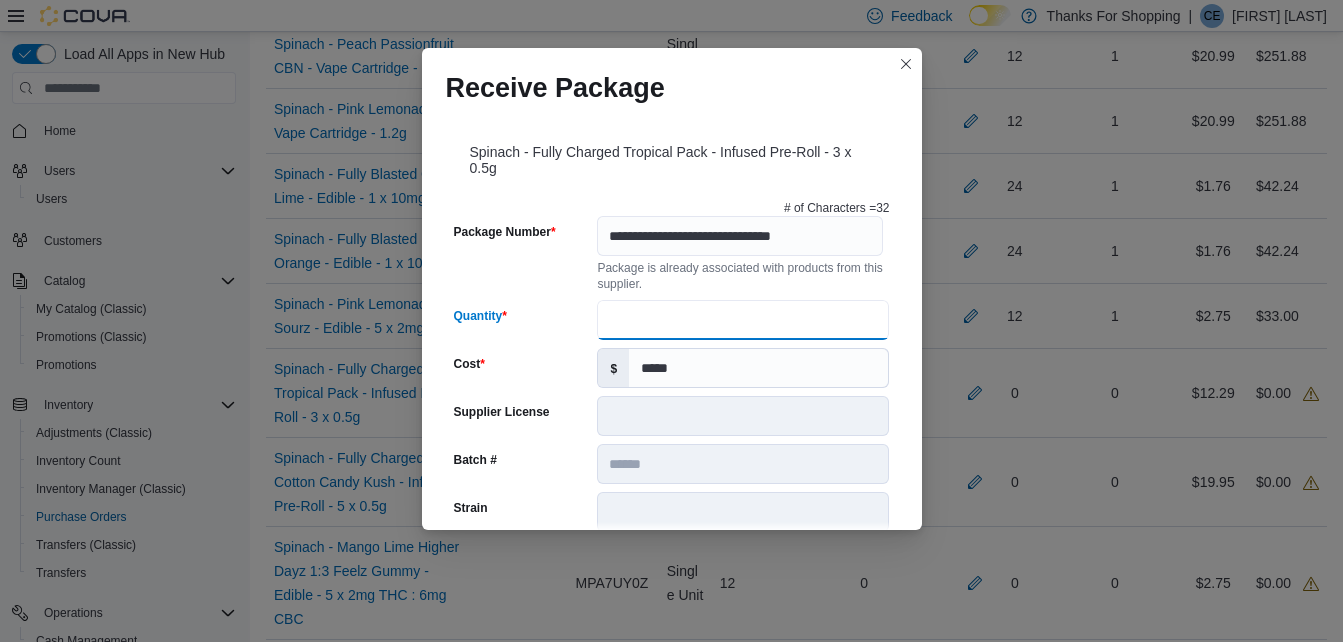 scroll, scrollTop: 762, scrollLeft: 0, axis: vertical 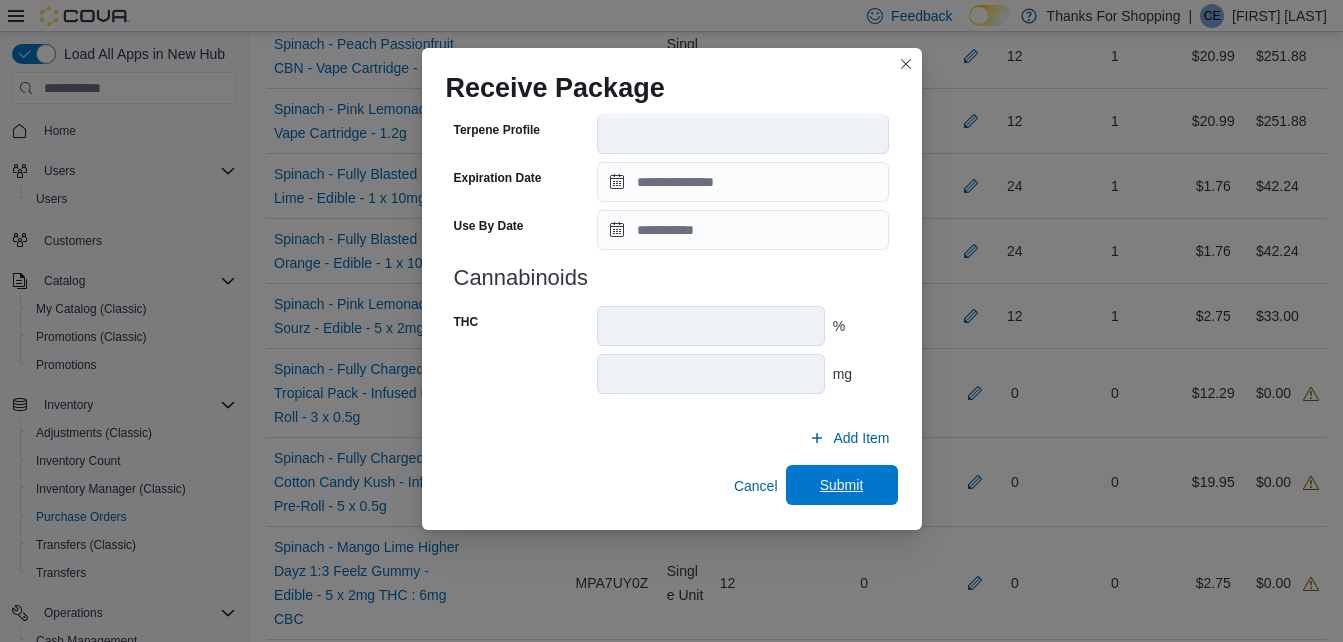 type on "**" 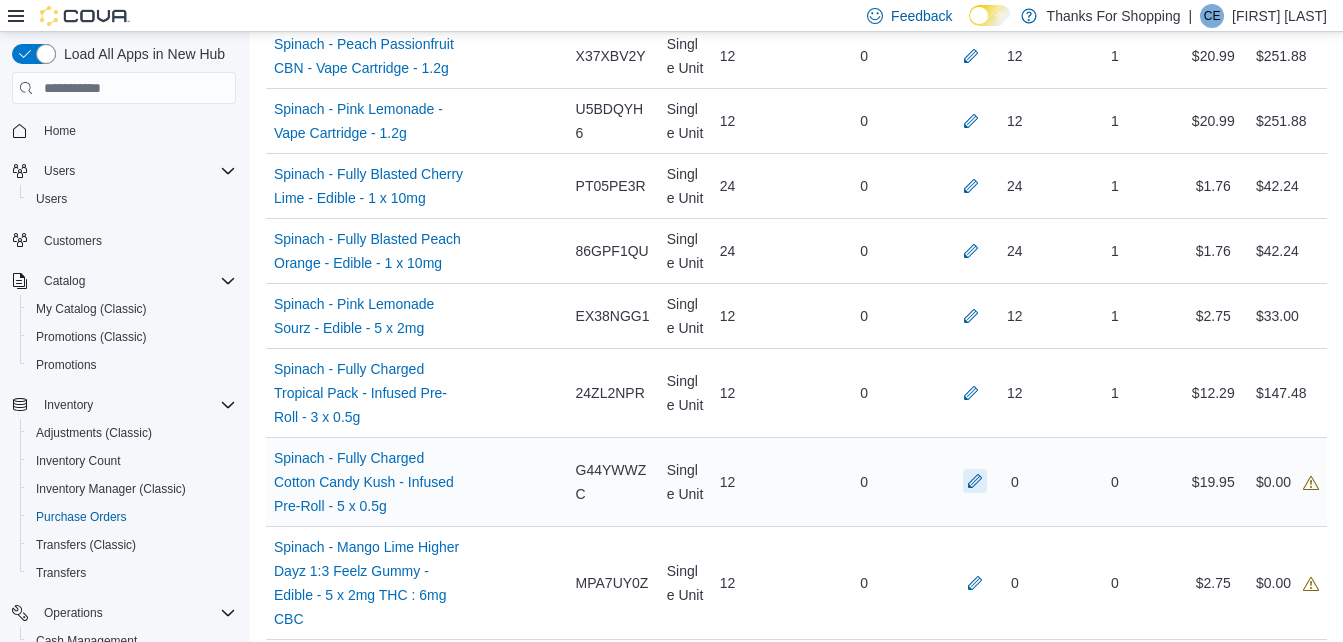 click at bounding box center [975, 481] 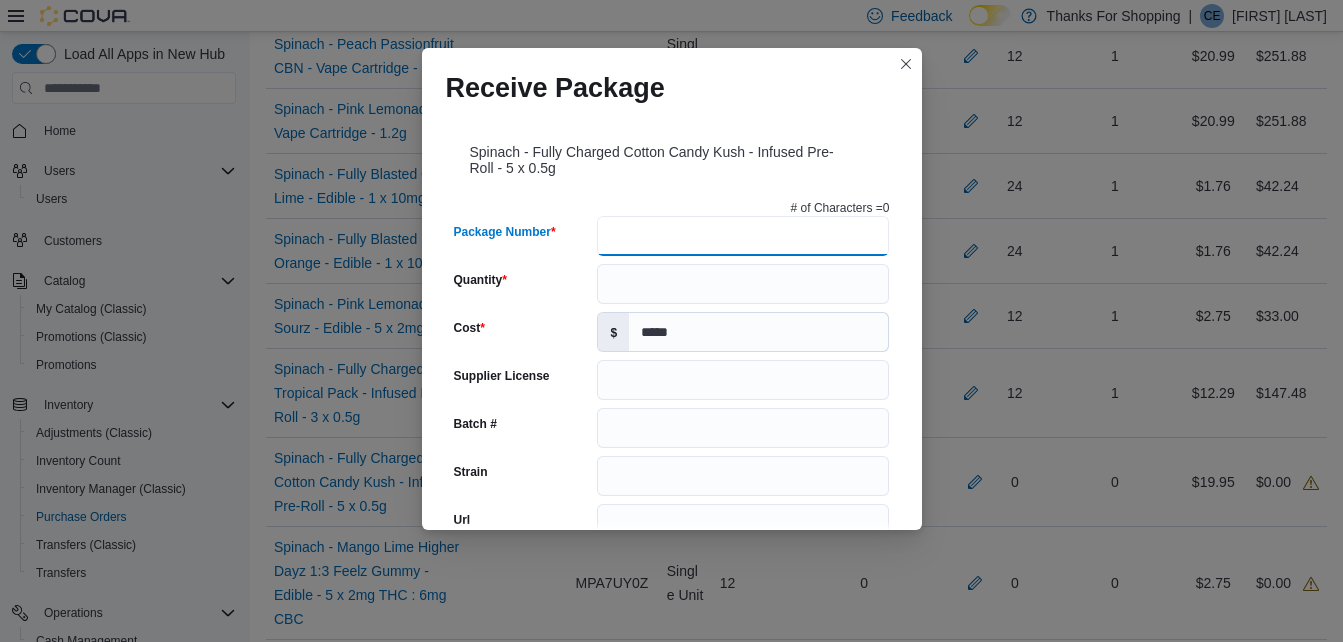 click on "Package Number" at bounding box center (743, 236) 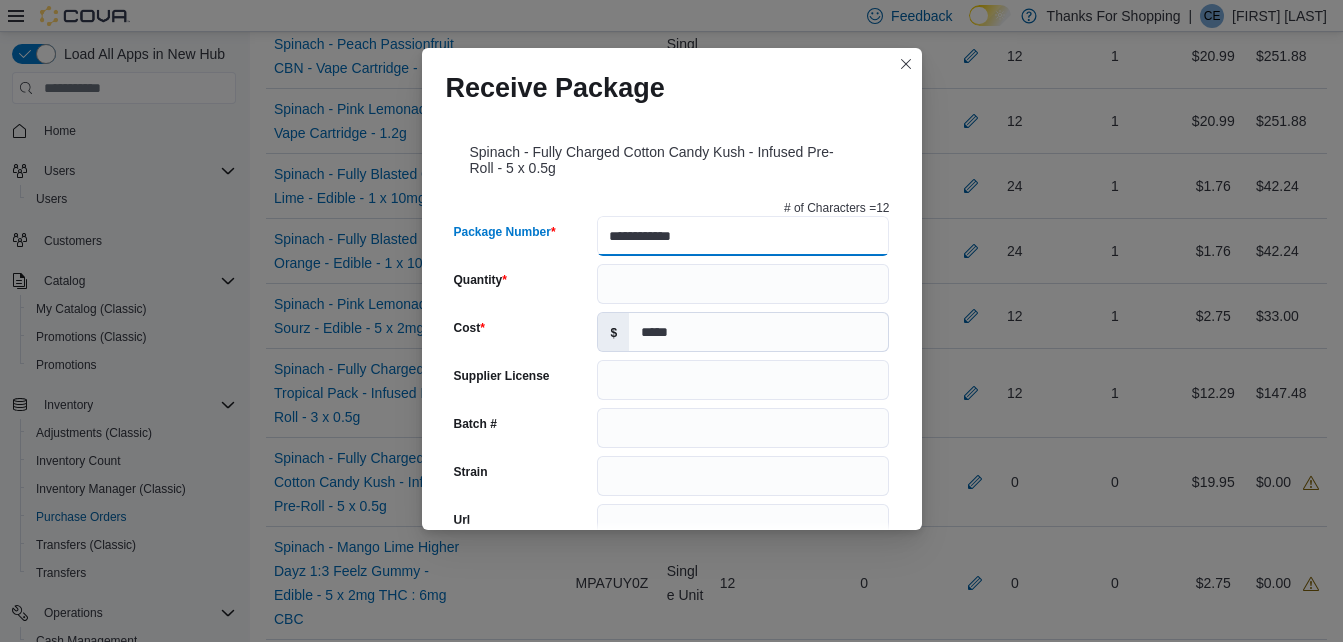 type on "**********" 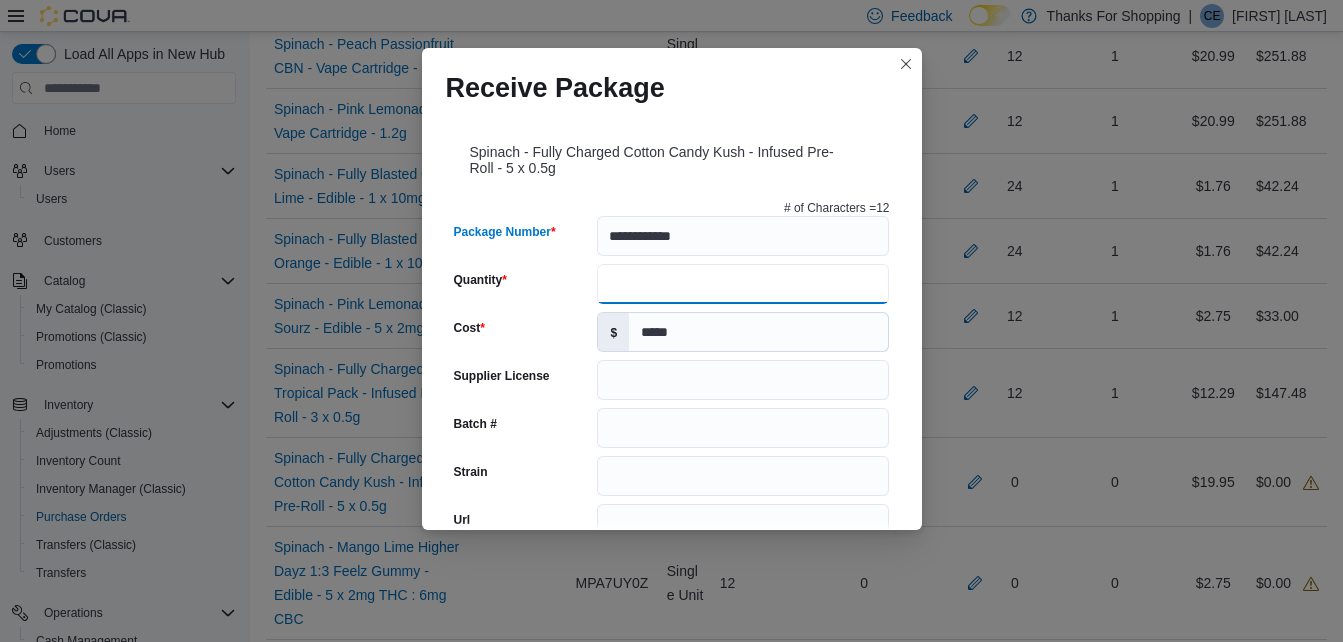click on "Quantity" at bounding box center (743, 284) 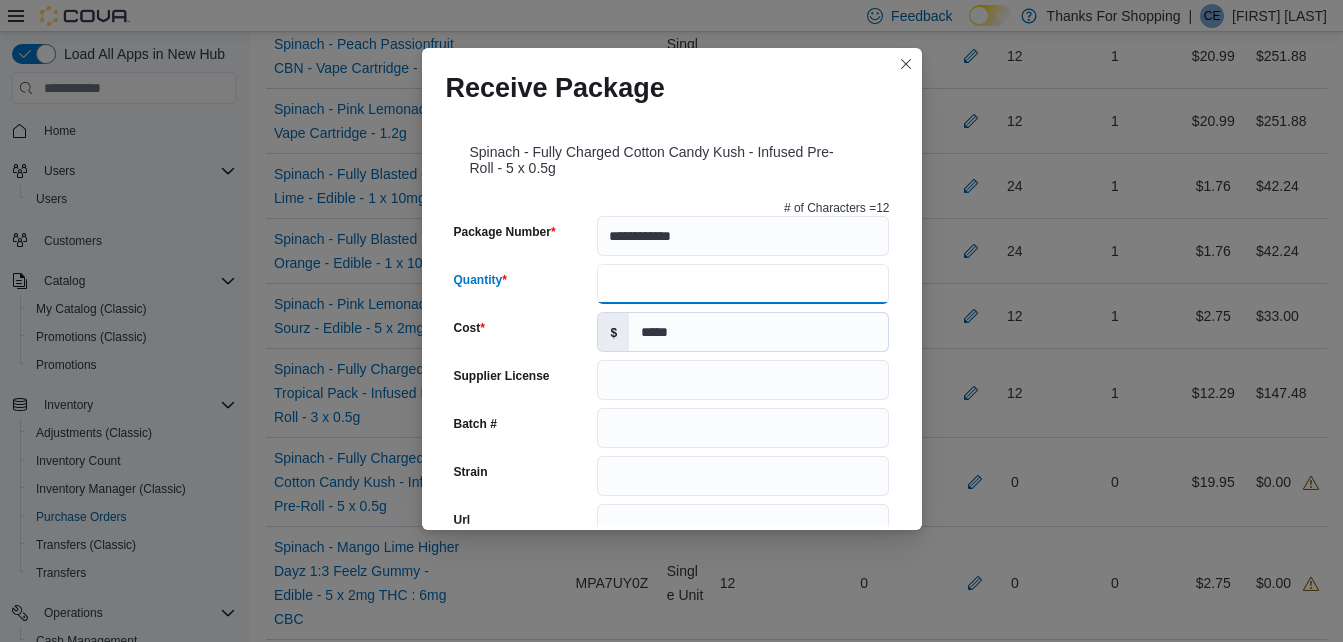 type on "**********" 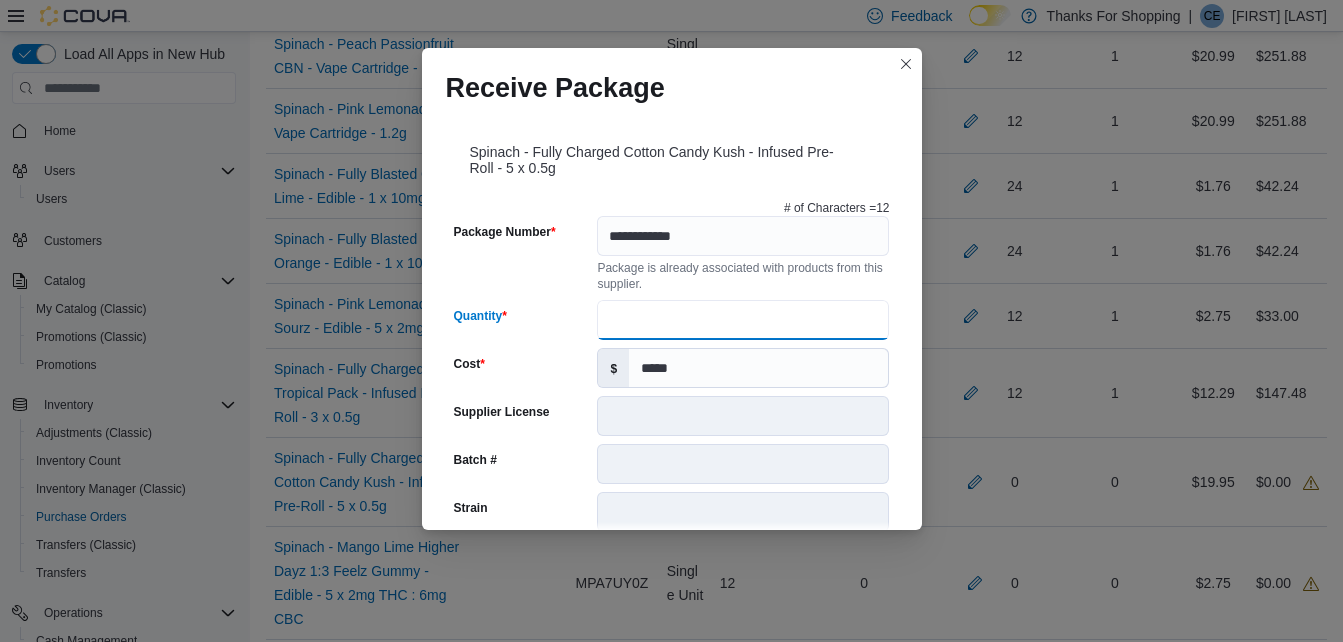 type on "**" 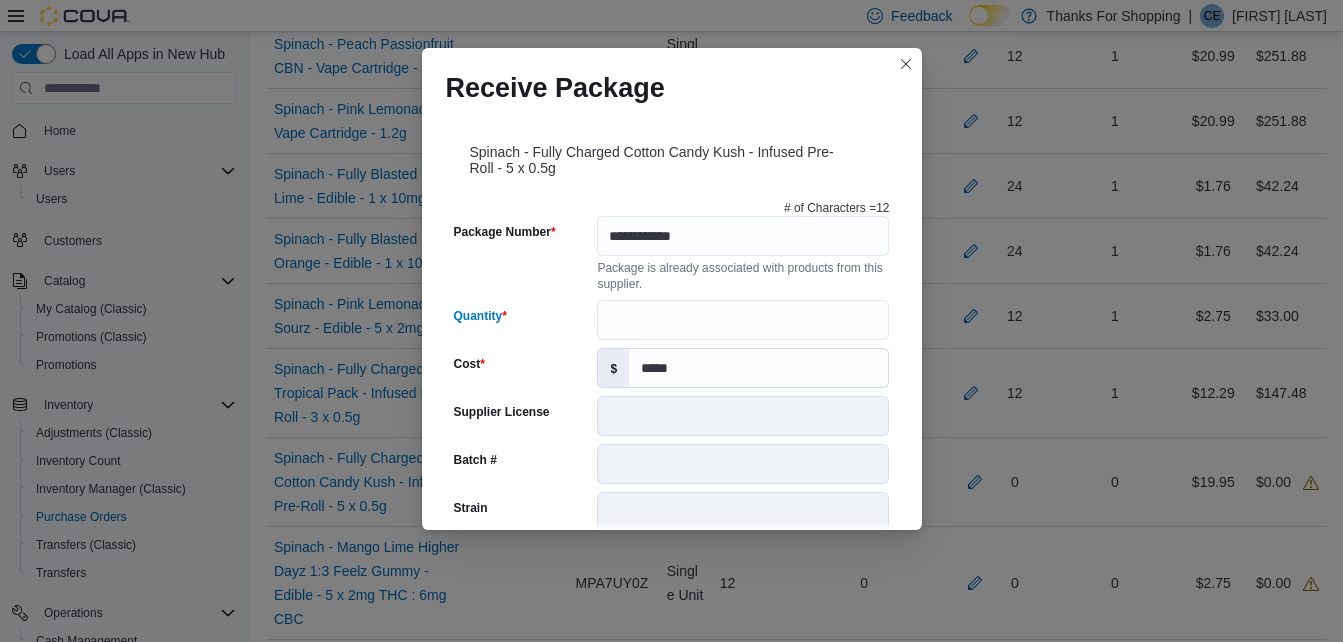 scroll, scrollTop: 762, scrollLeft: 0, axis: vertical 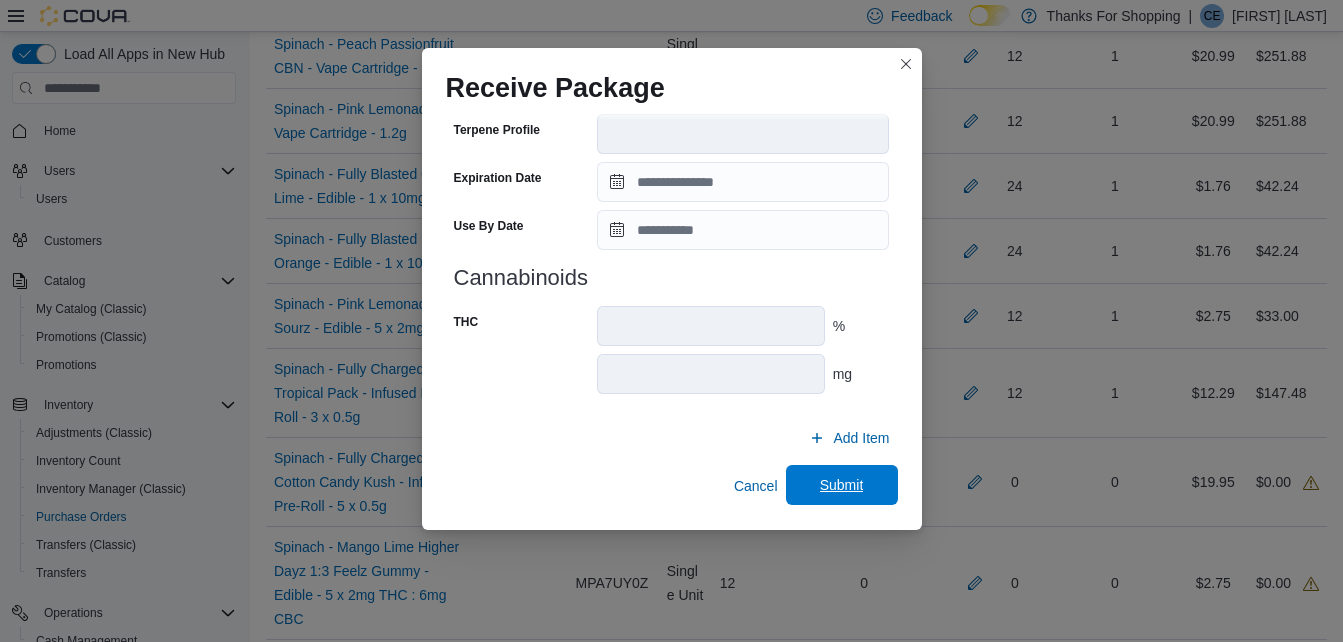 click on "Submit" at bounding box center (842, 485) 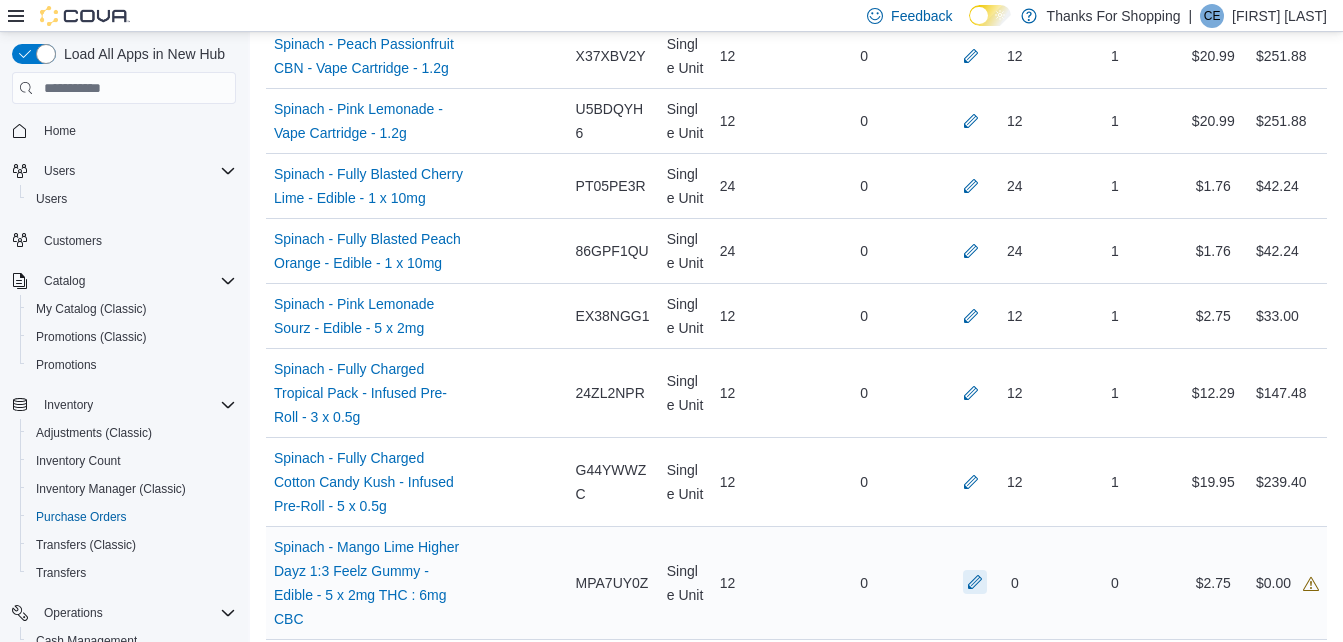 click at bounding box center (975, 582) 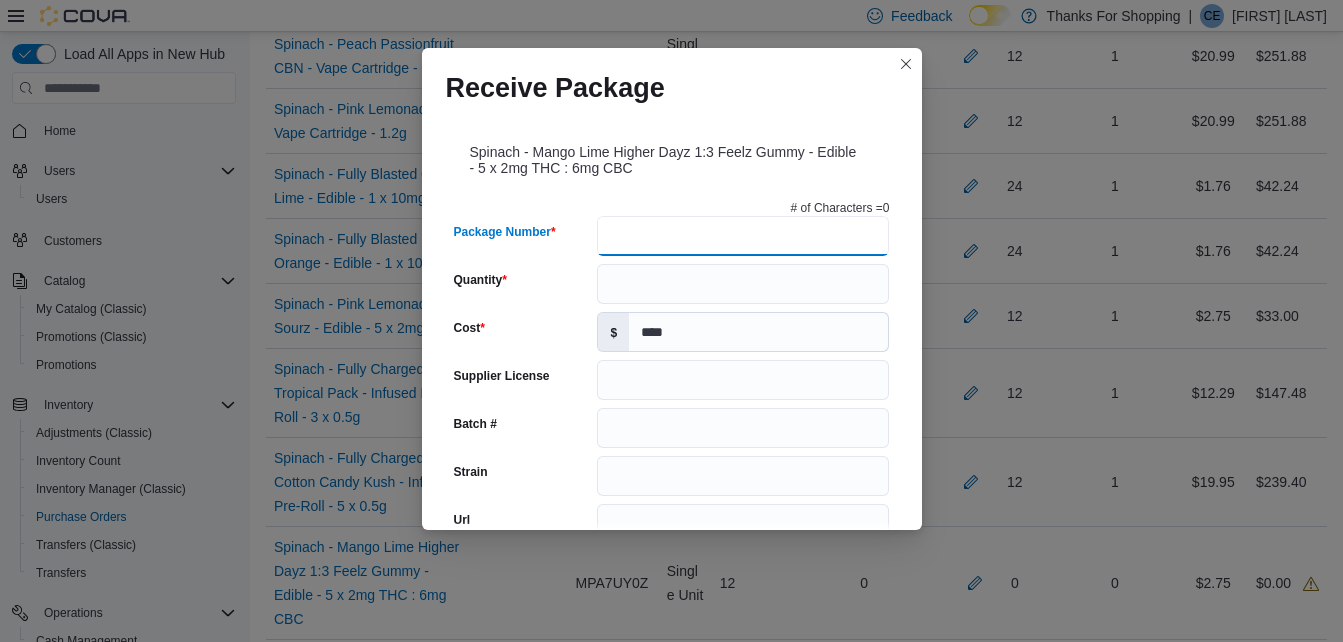 click on "Package Number" at bounding box center (743, 236) 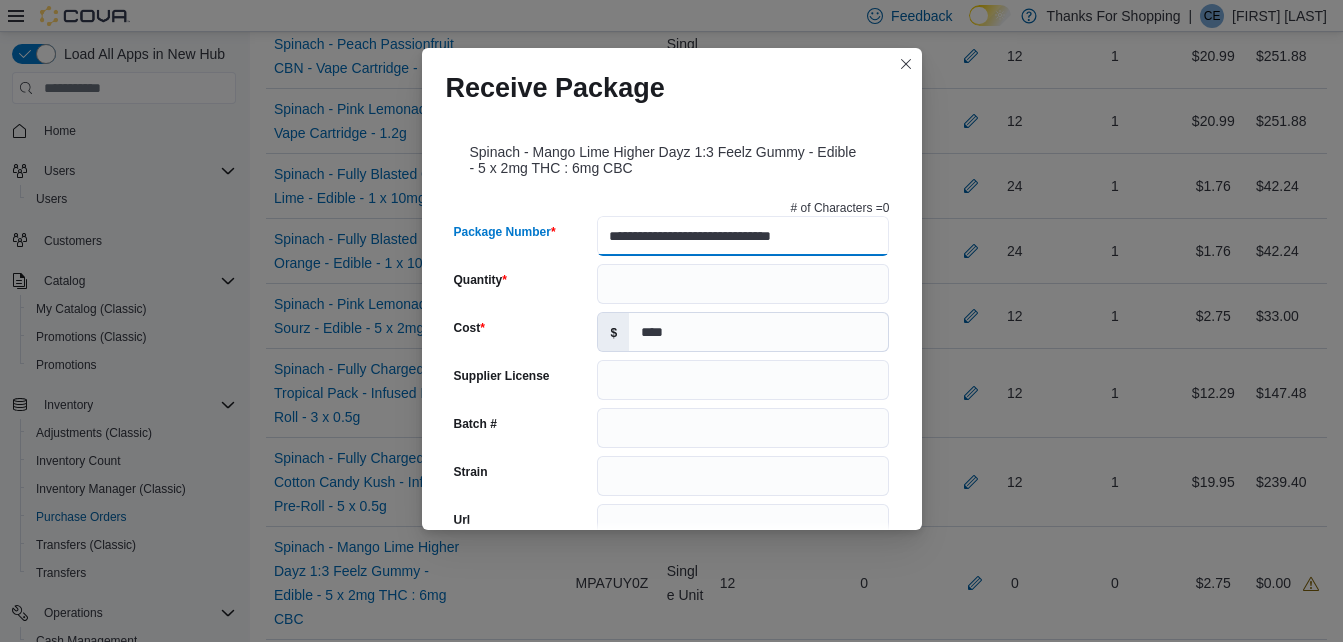 type on "**********" 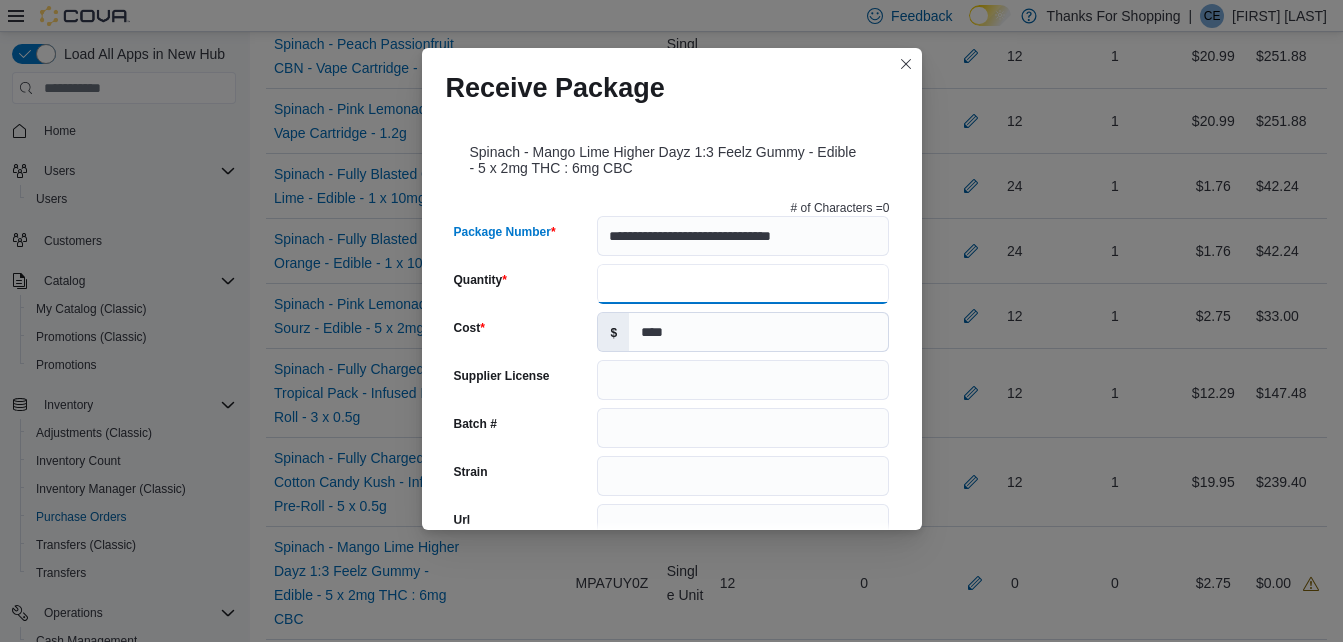 click on "Quantity" at bounding box center [743, 284] 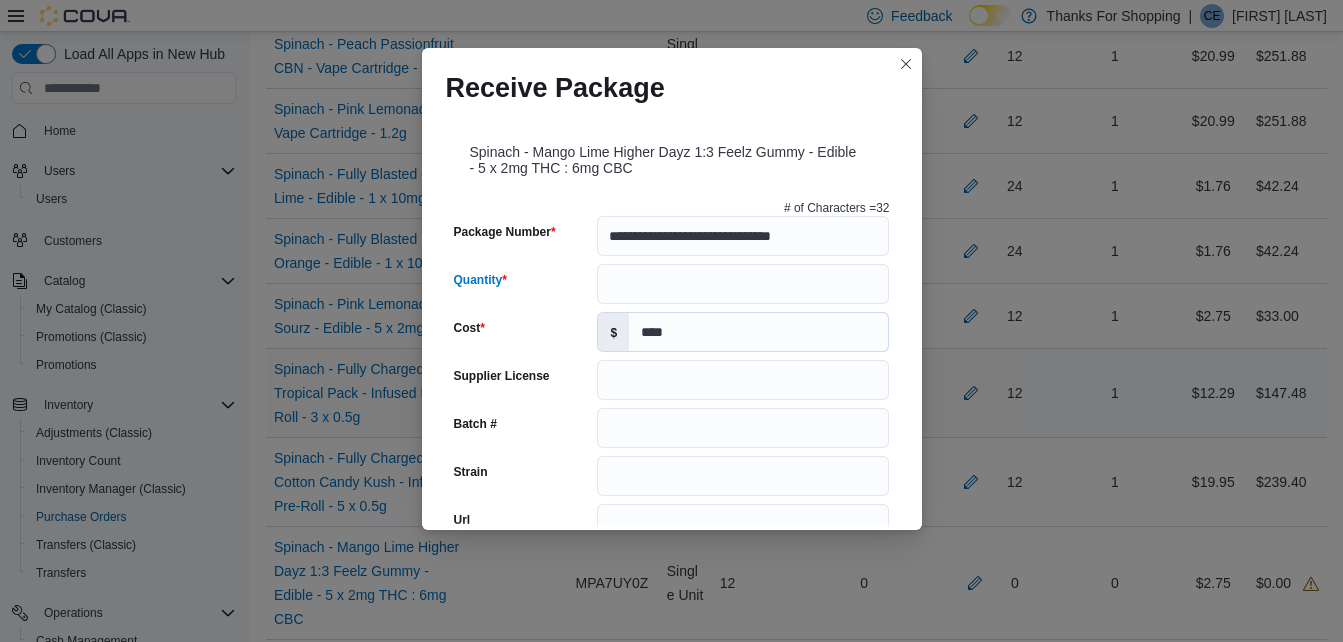 click on "Submit" at bounding box center [842, 1364] 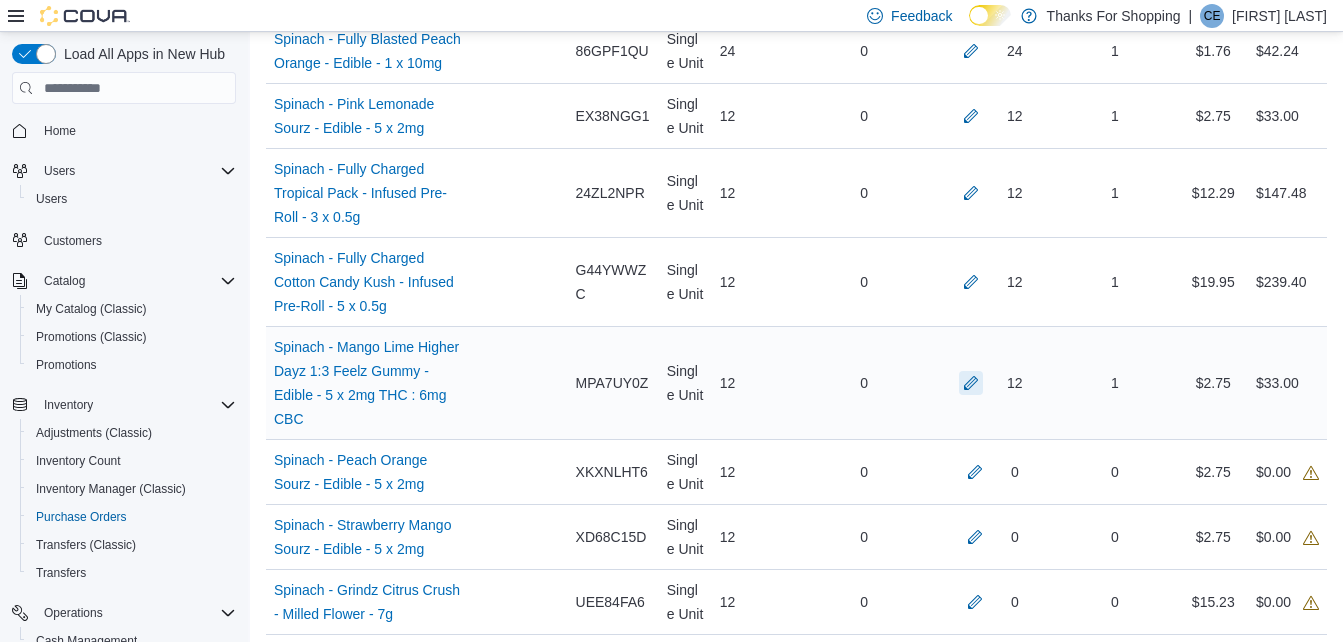 scroll, scrollTop: 900, scrollLeft: 0, axis: vertical 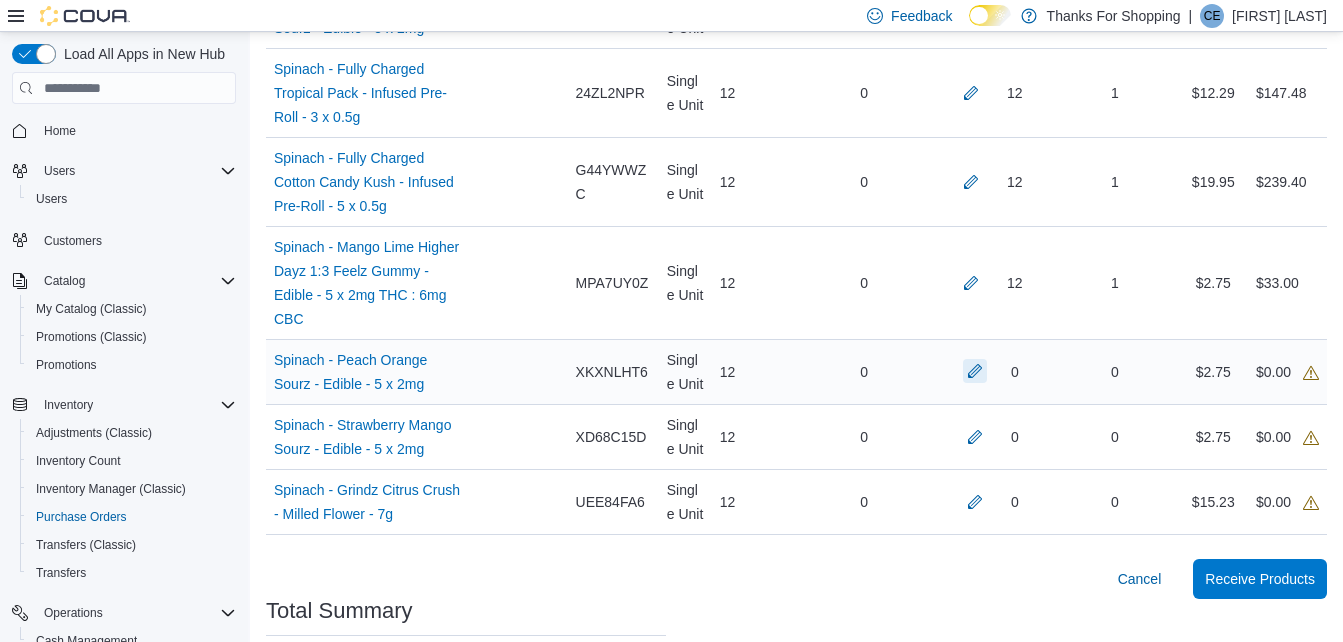 click at bounding box center (975, 371) 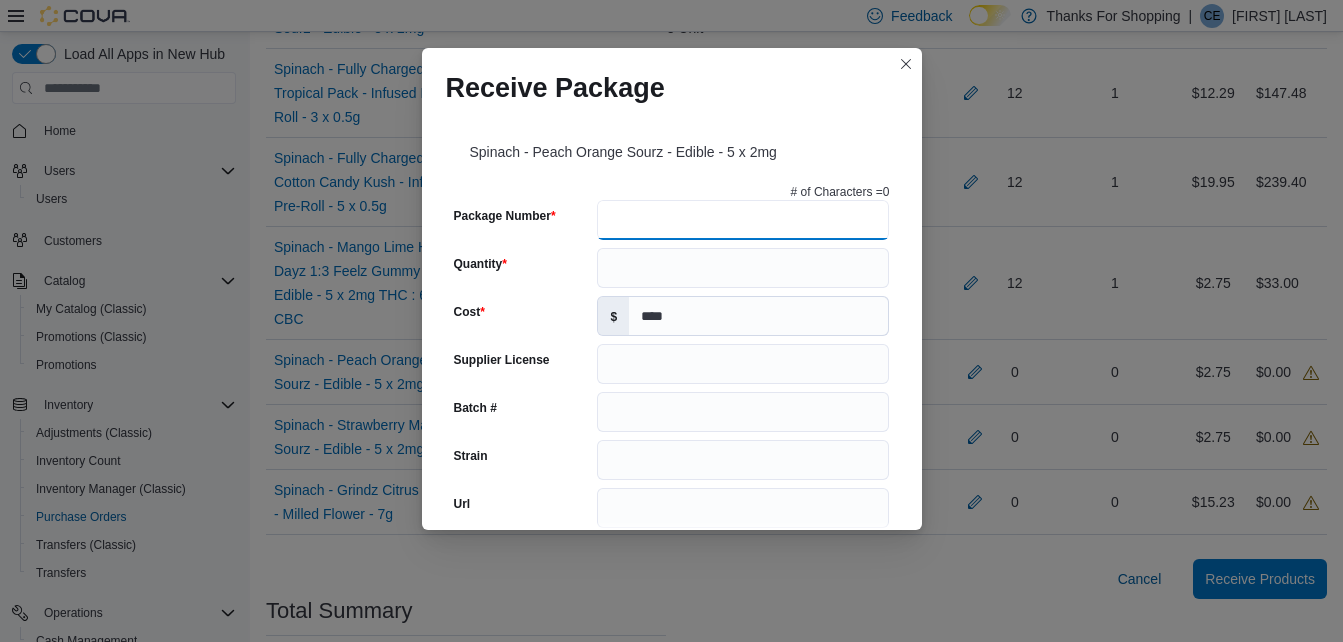 click on "Package Number" at bounding box center [743, 220] 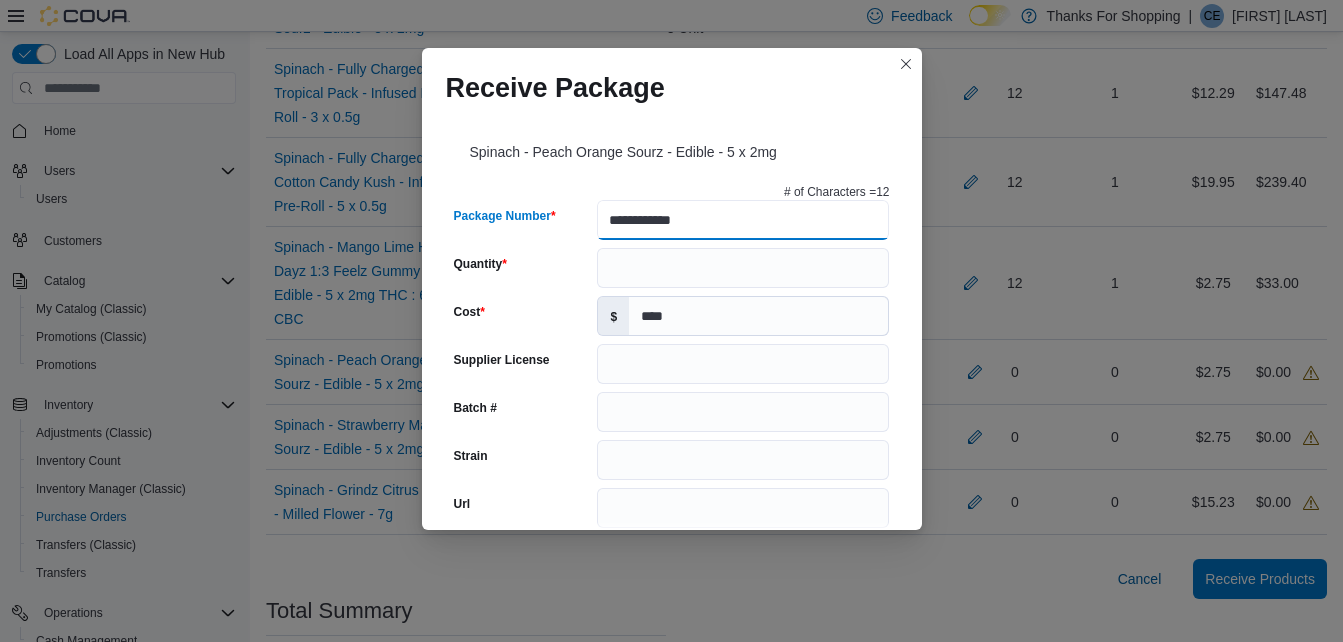 type on "**********" 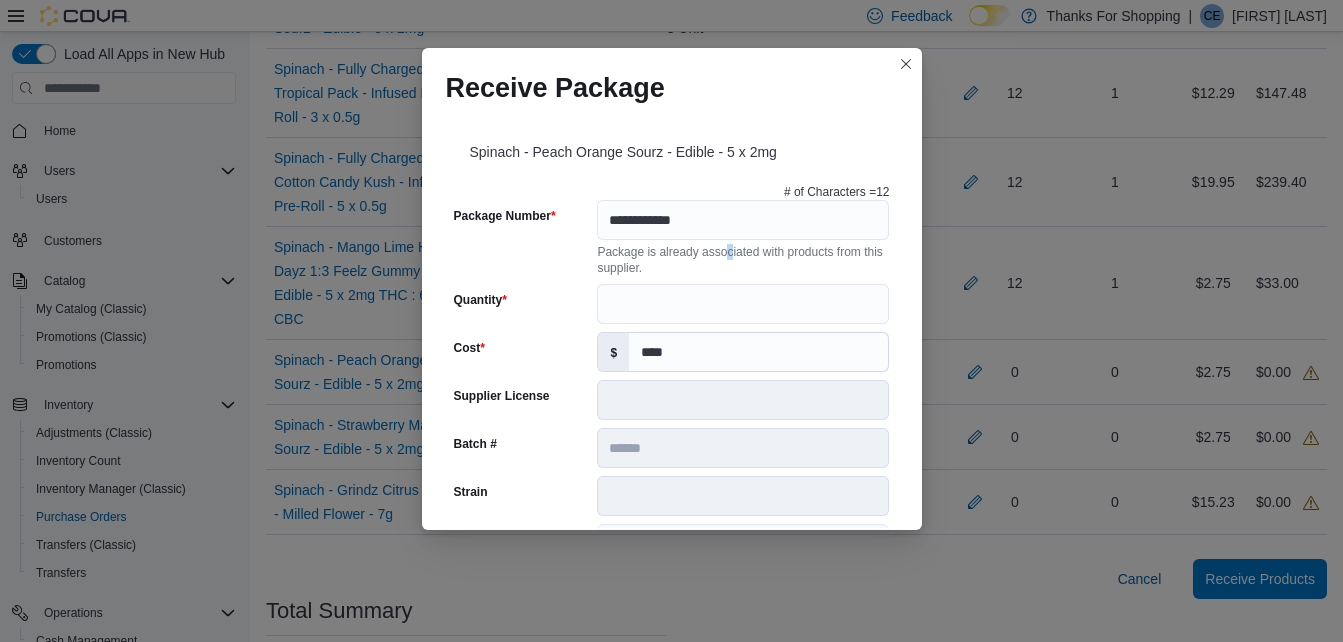 type on "******" 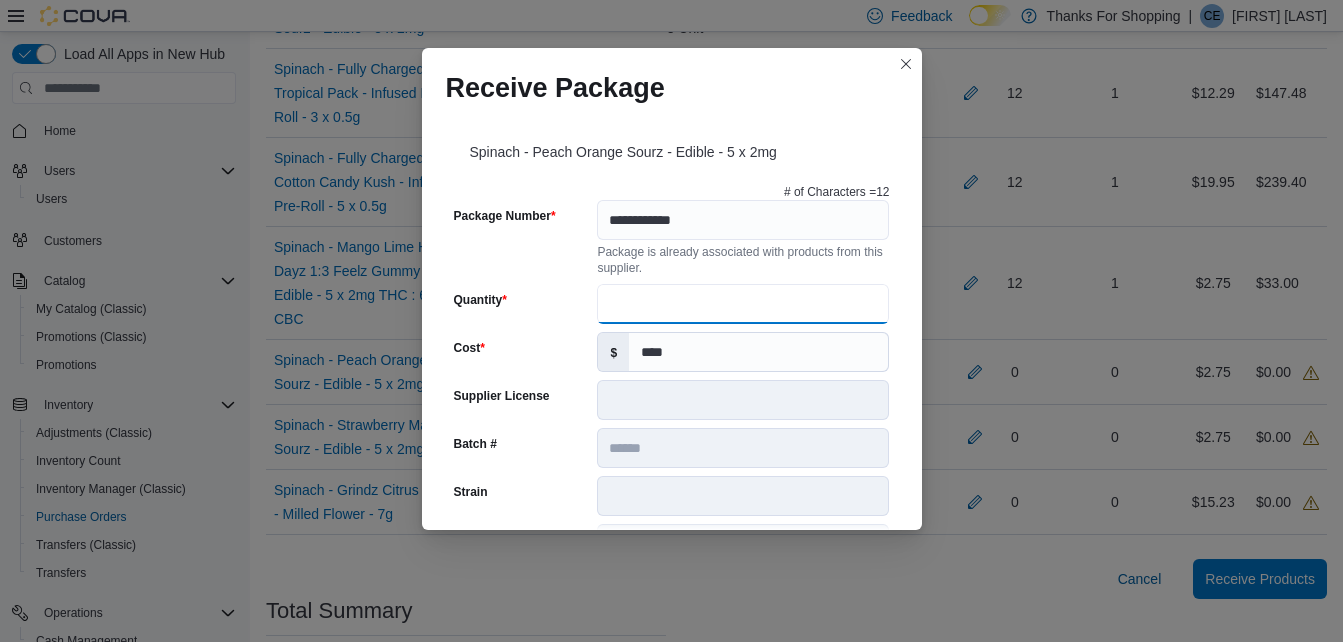 drag, startPoint x: 726, startPoint y: 259, endPoint x: 715, endPoint y: 305, distance: 47.296936 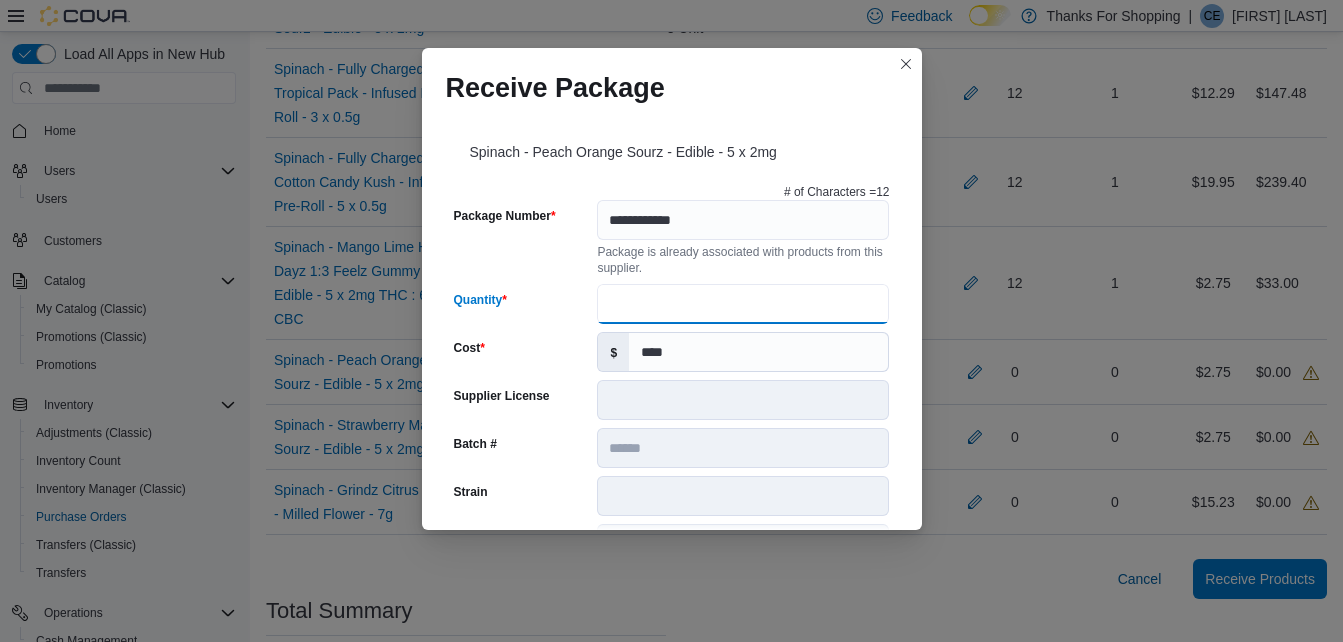 type on "**" 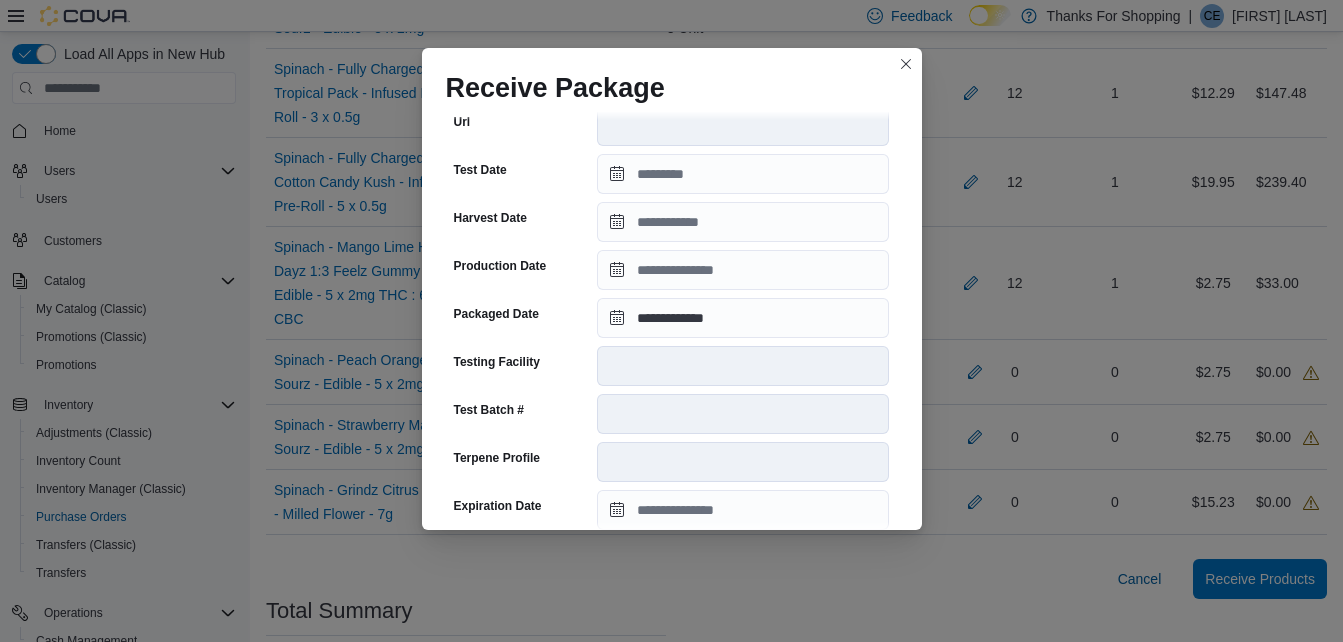 scroll, scrollTop: 842, scrollLeft: 0, axis: vertical 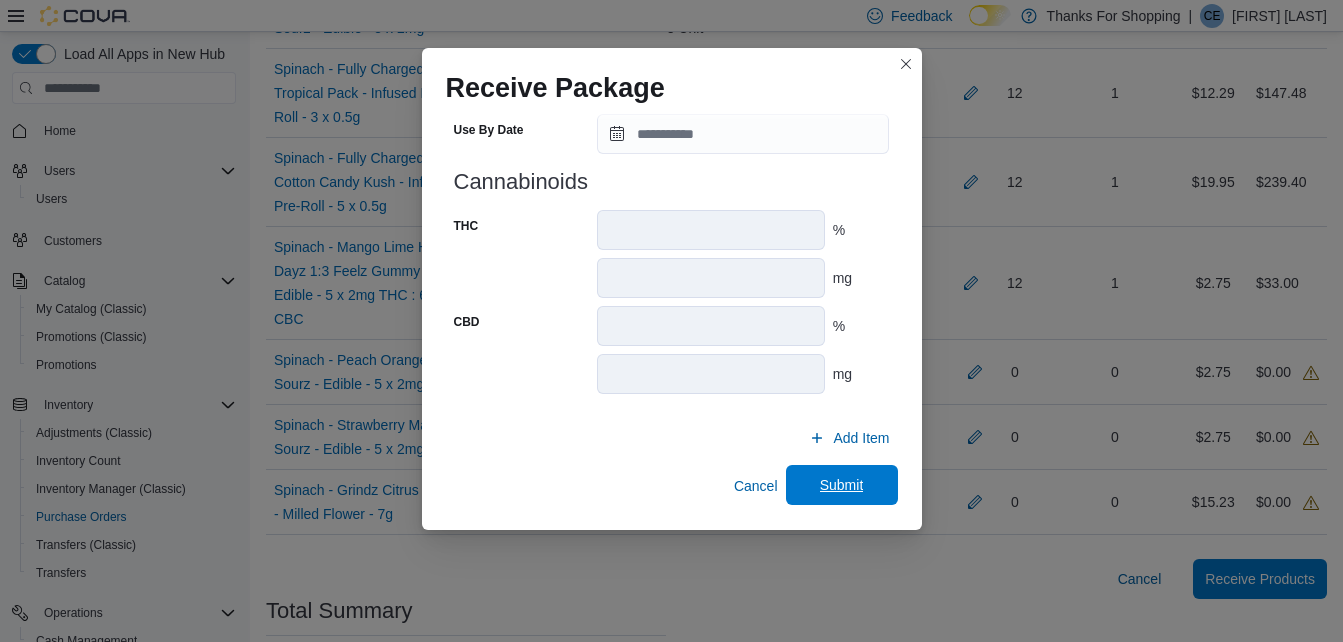 click on "Submit" at bounding box center (842, 485) 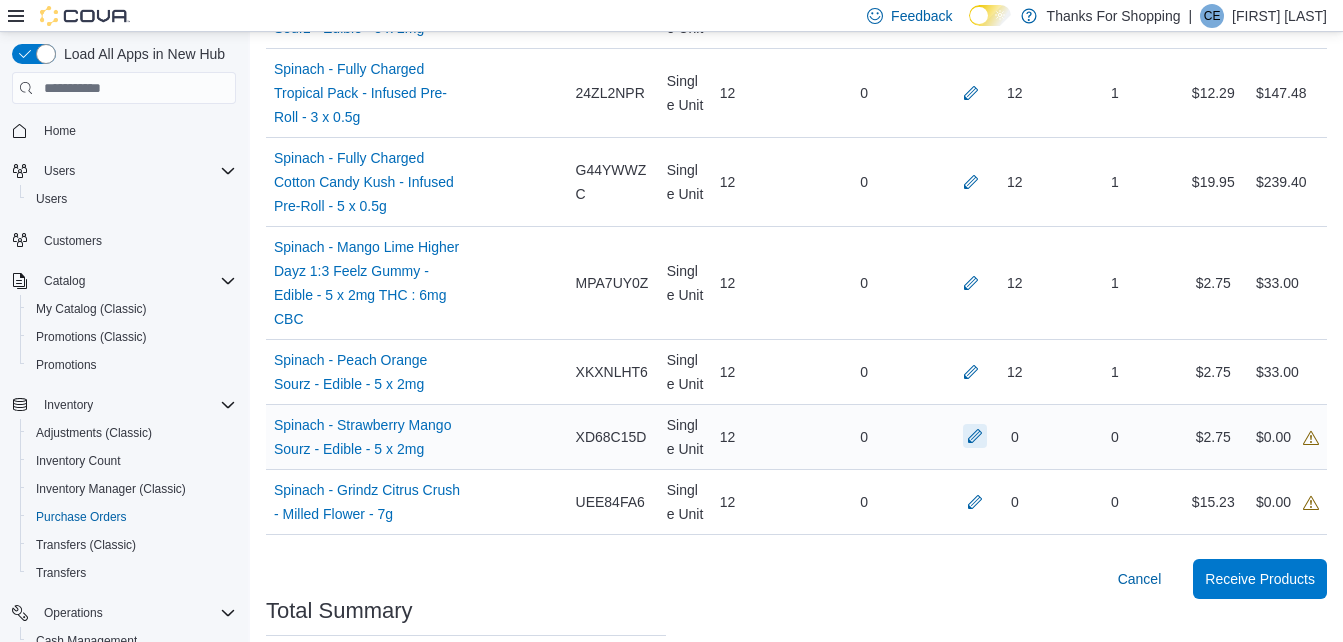 click at bounding box center [975, 436] 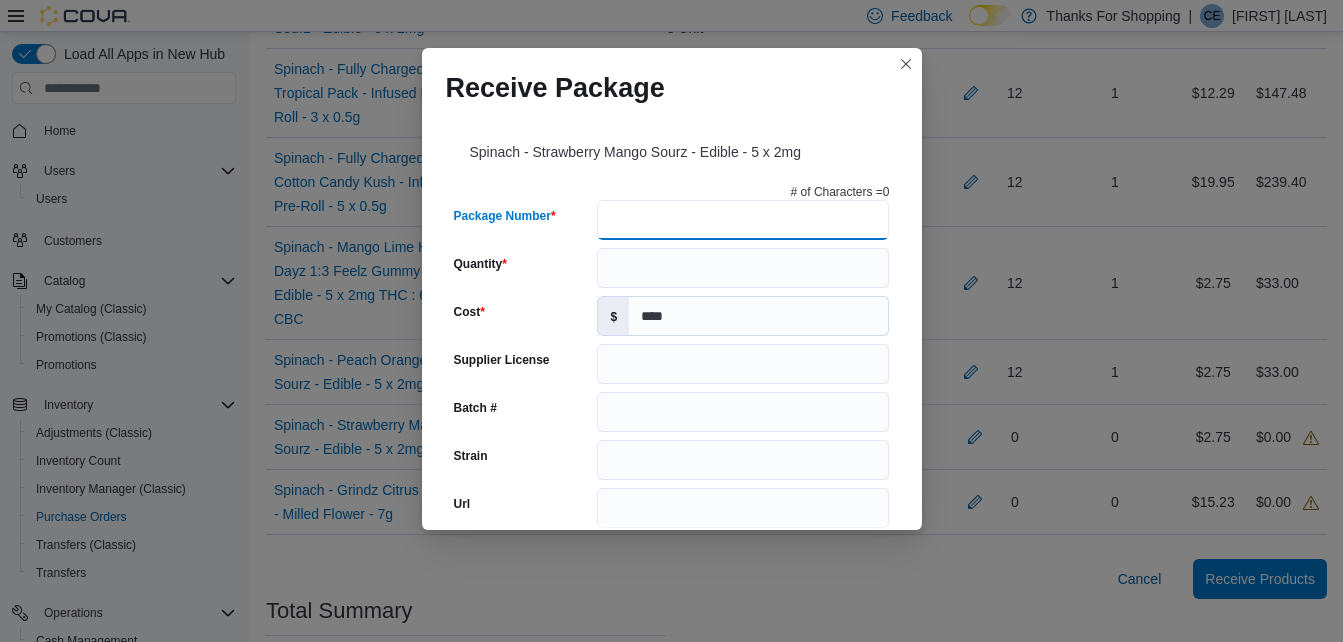 click on "Package Number" at bounding box center (743, 220) 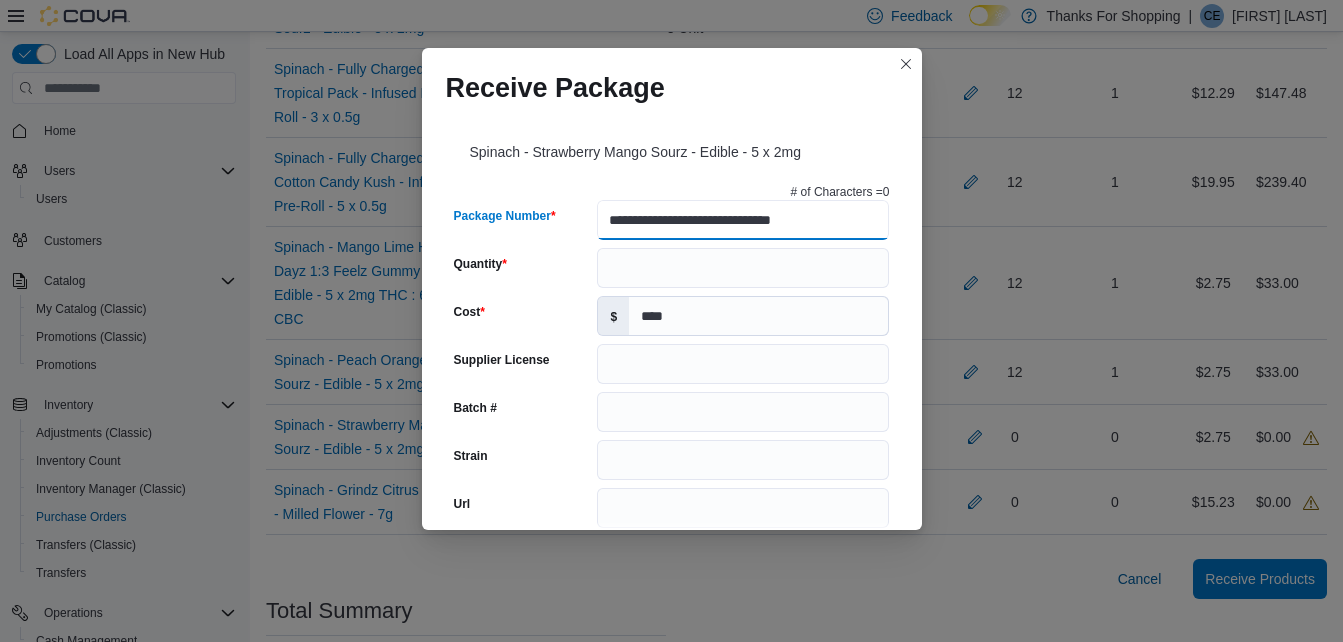 type on "**********" 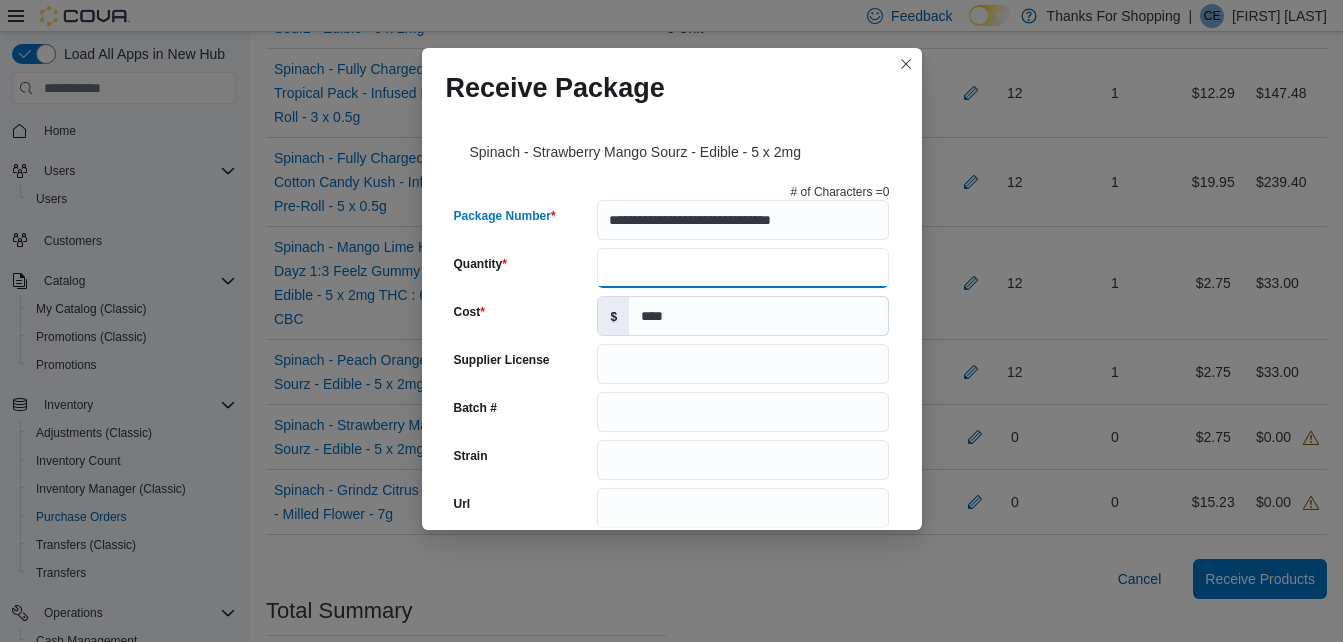 click on "Quantity" at bounding box center [743, 268] 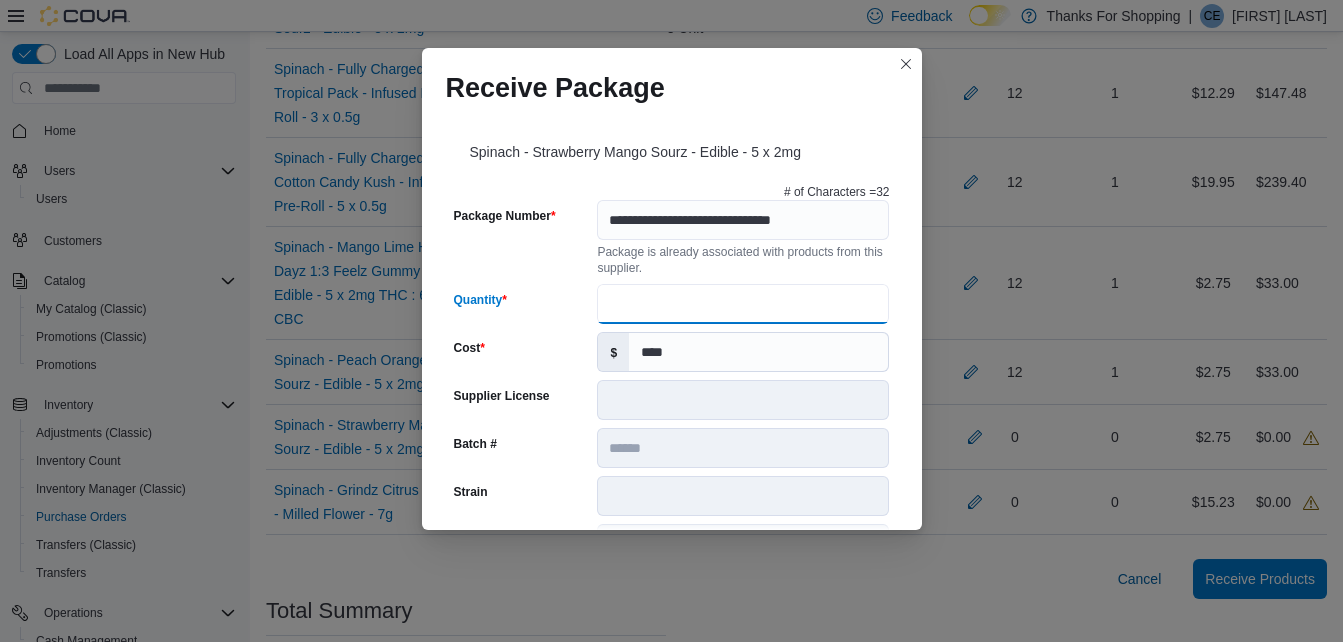 type on "******" 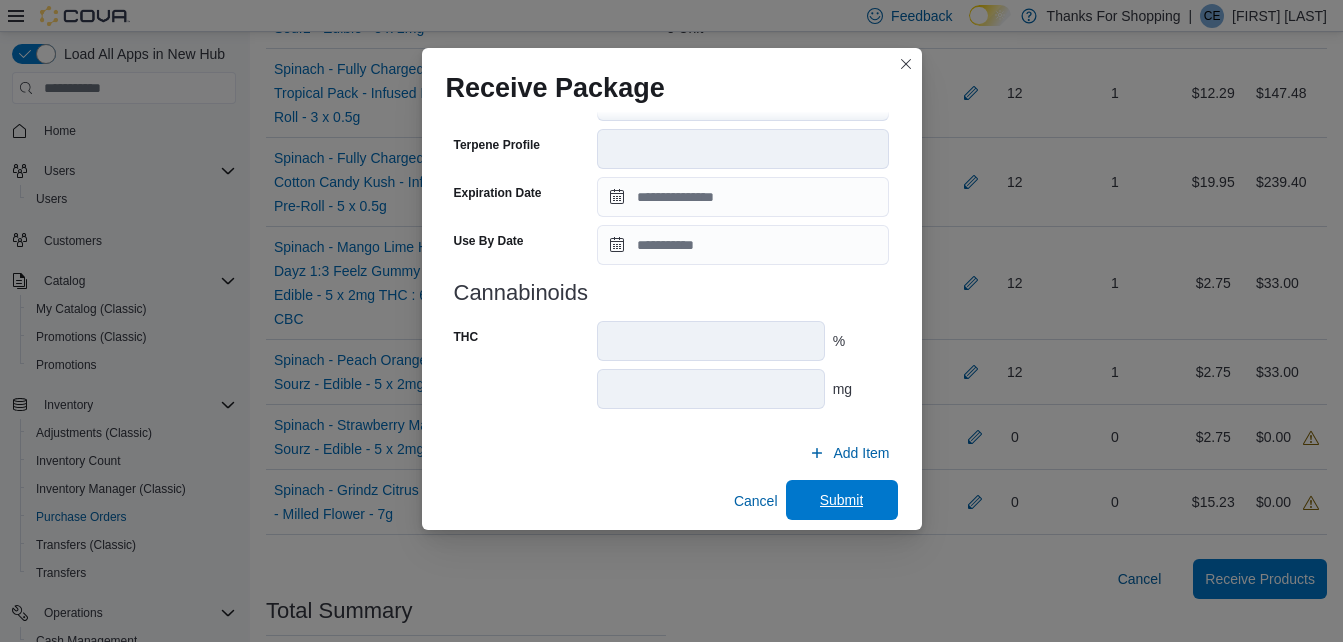 scroll, scrollTop: 746, scrollLeft: 0, axis: vertical 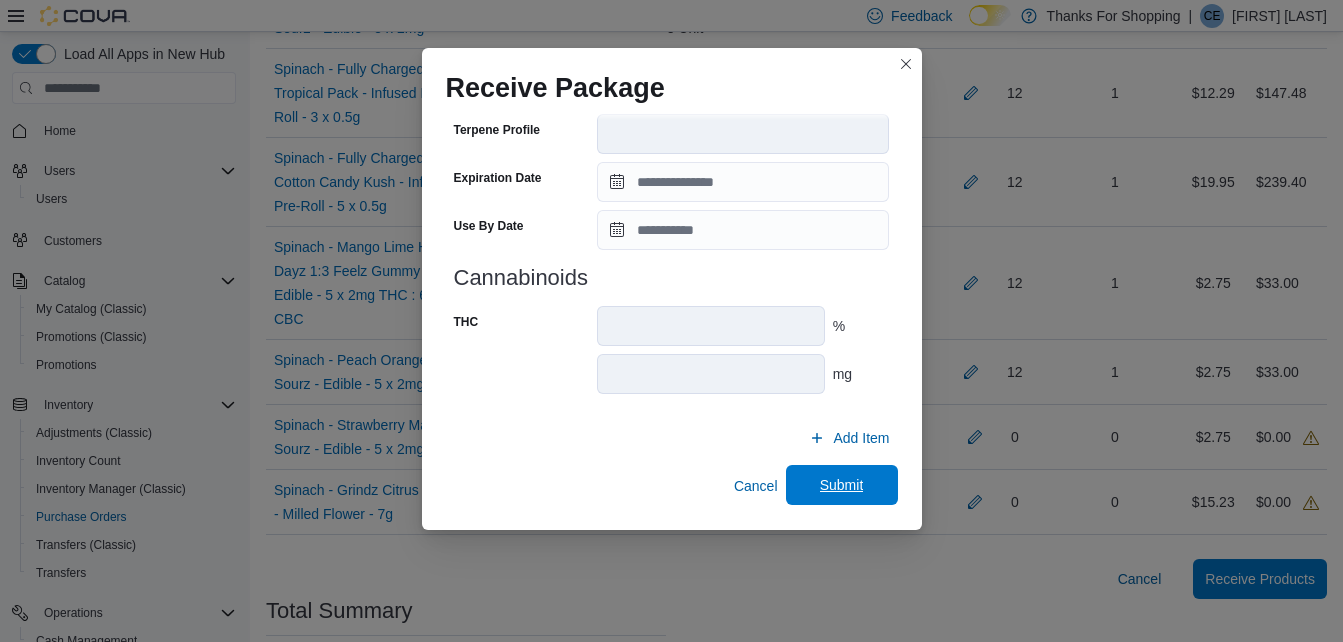 type on "**" 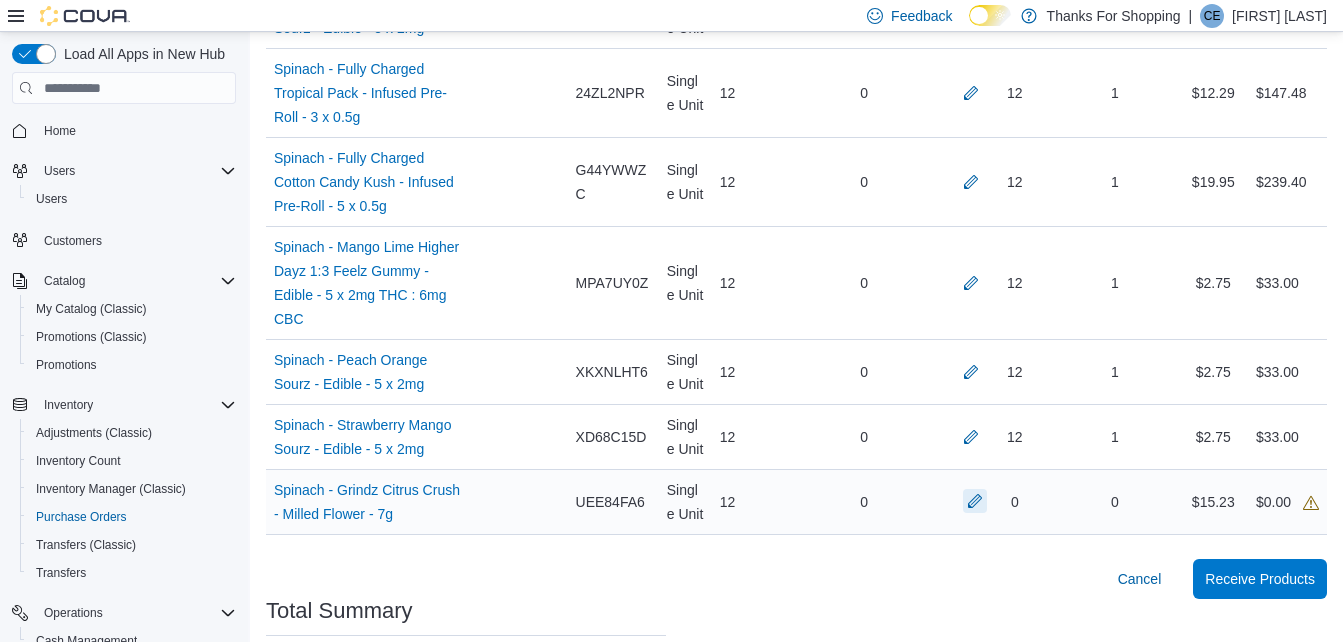 click at bounding box center [975, 501] 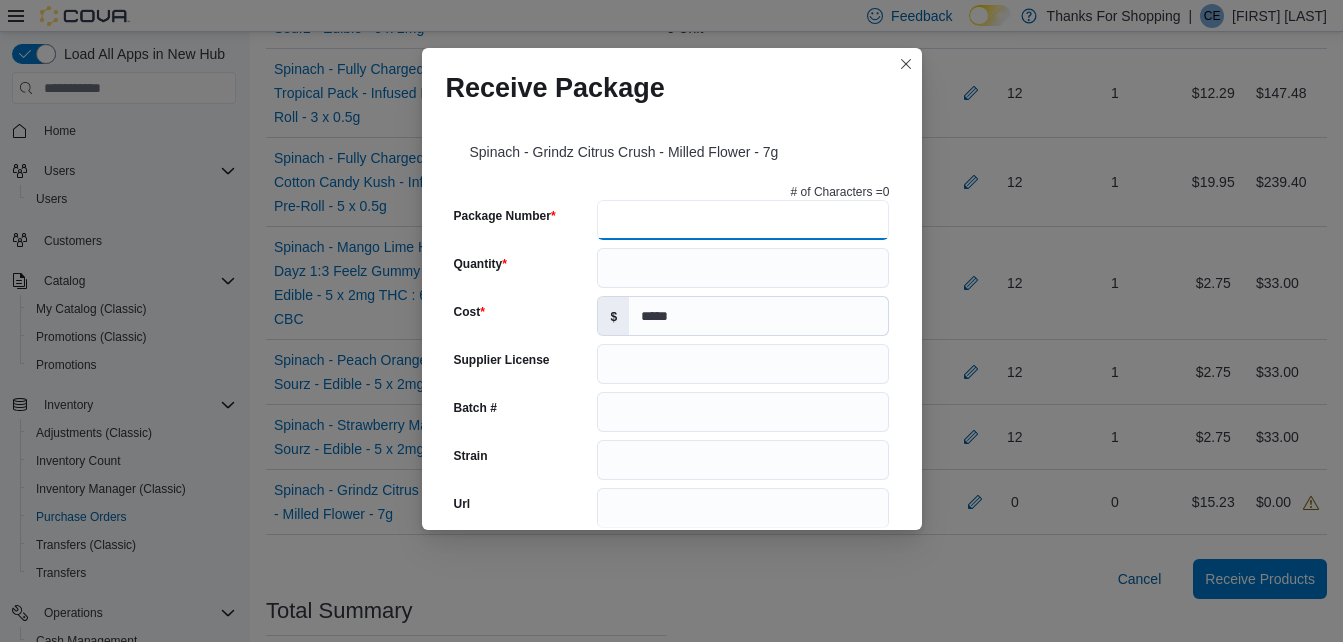click on "Package Number" at bounding box center (743, 220) 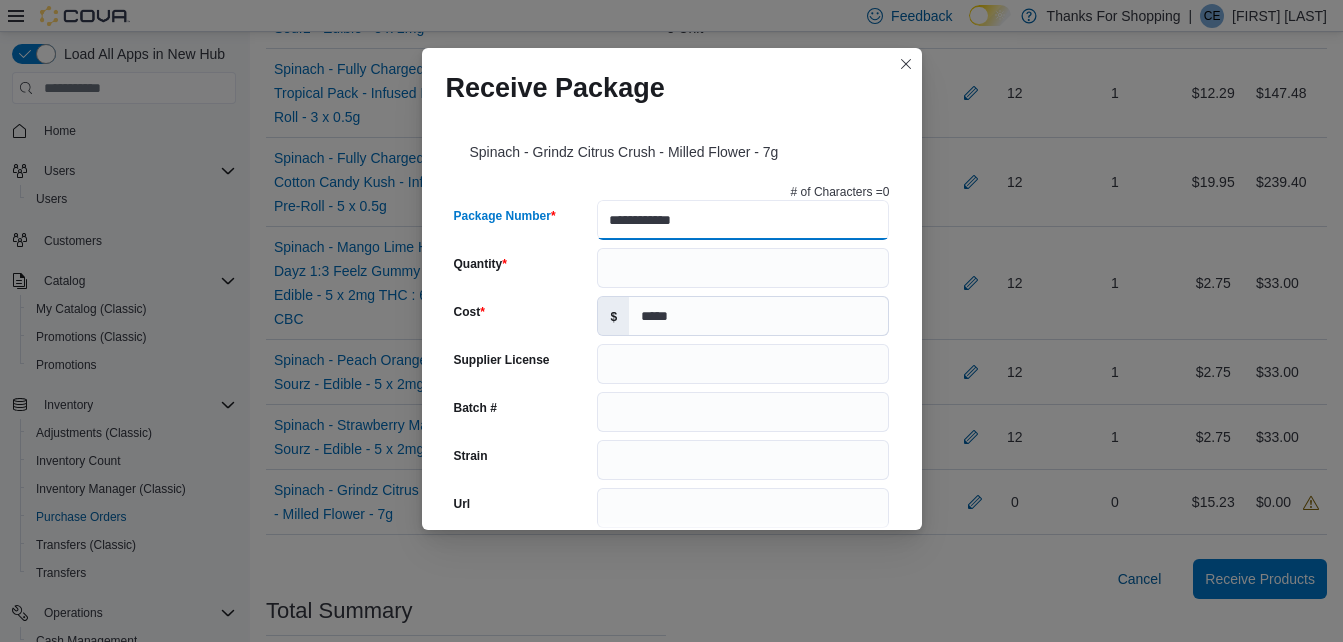 type on "**********" 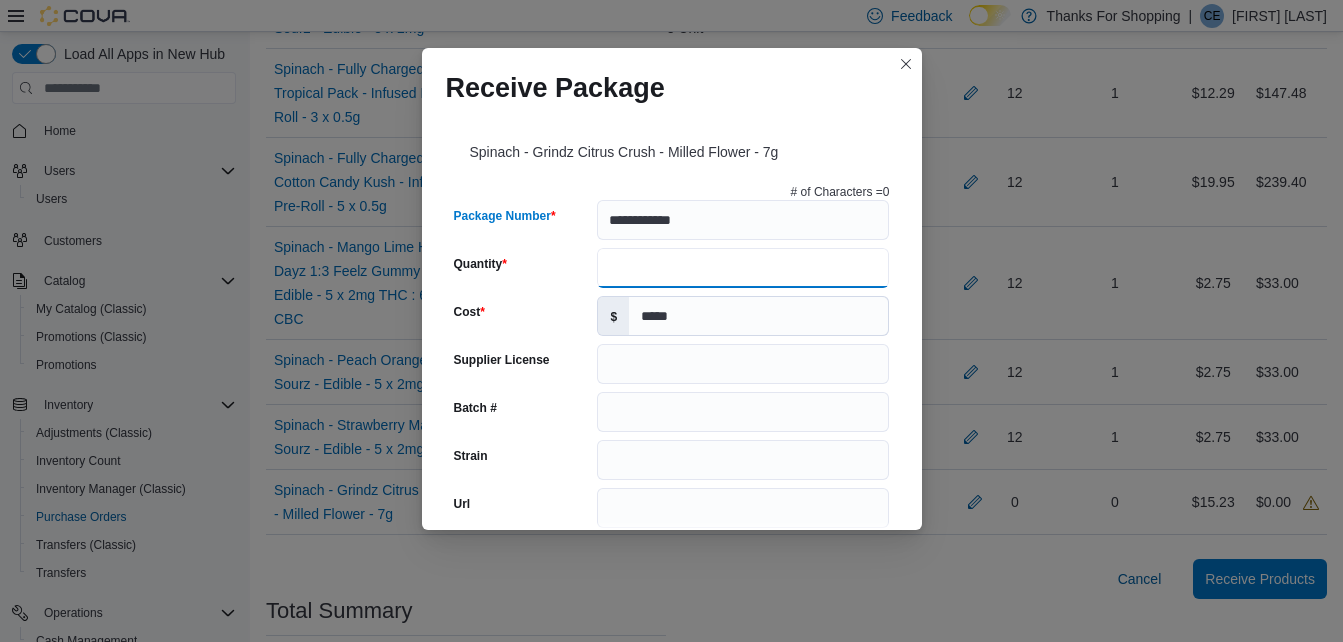 click on "Quantity" at bounding box center (743, 268) 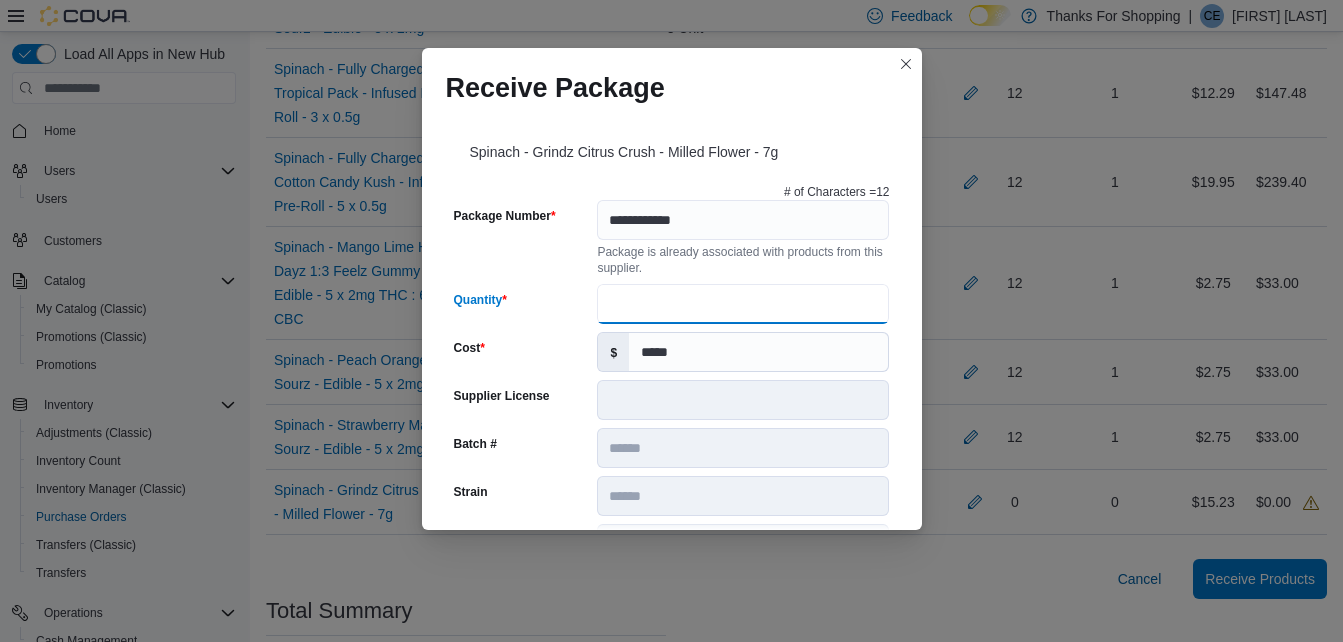 type on "******" 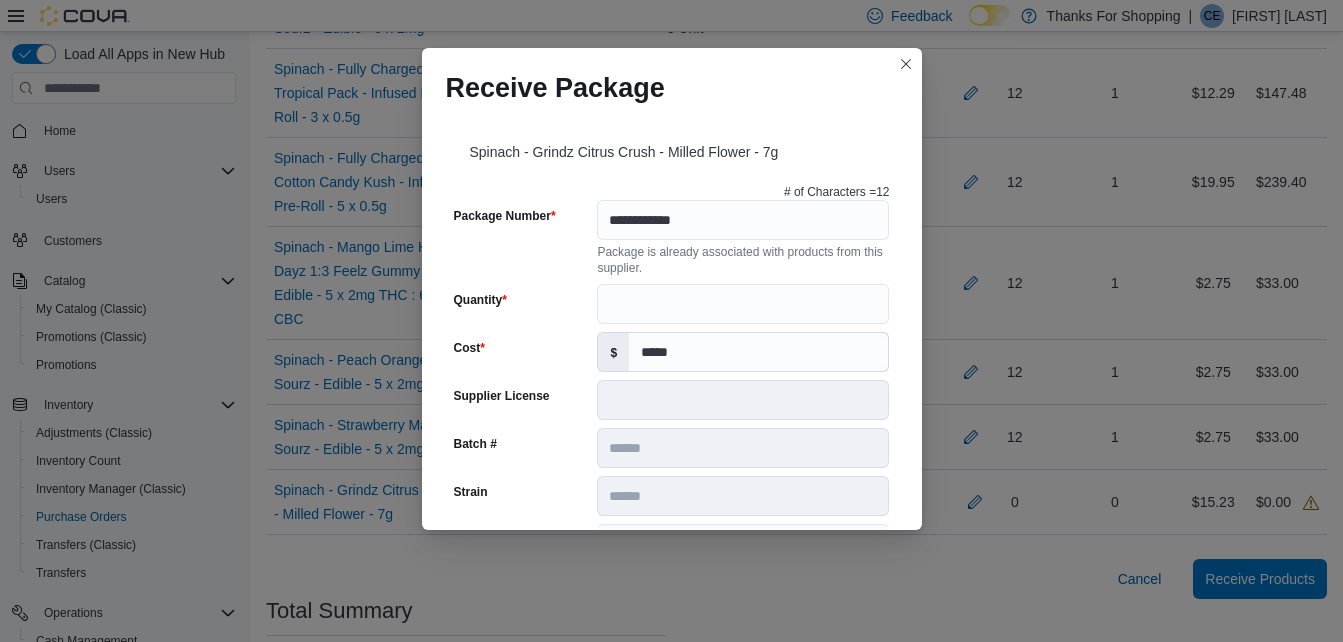 scroll, scrollTop: 746, scrollLeft: 0, axis: vertical 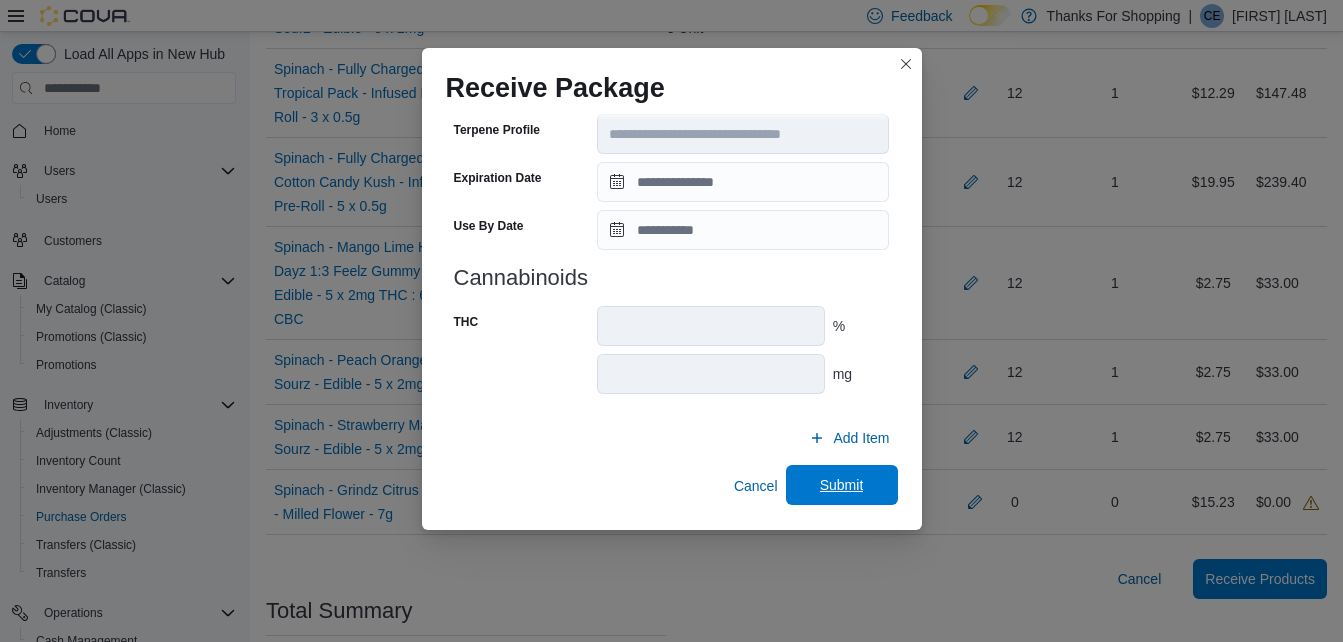 click on "Submit" at bounding box center (842, 485) 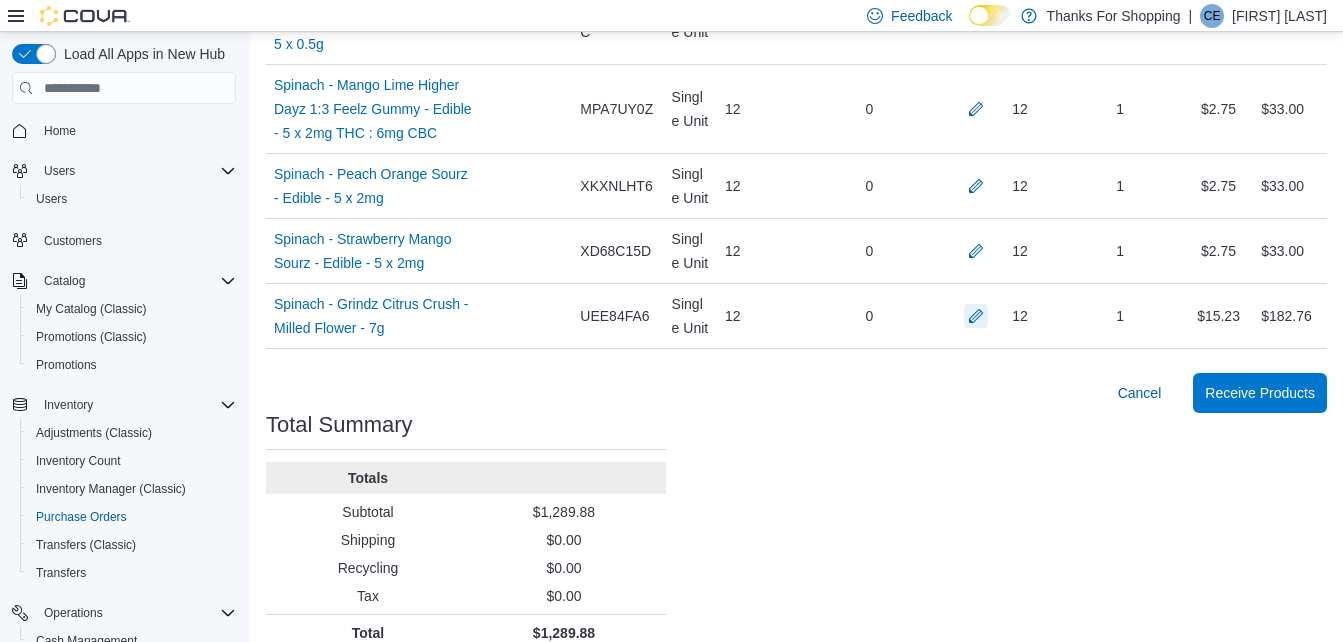 scroll, scrollTop: 1063, scrollLeft: 0, axis: vertical 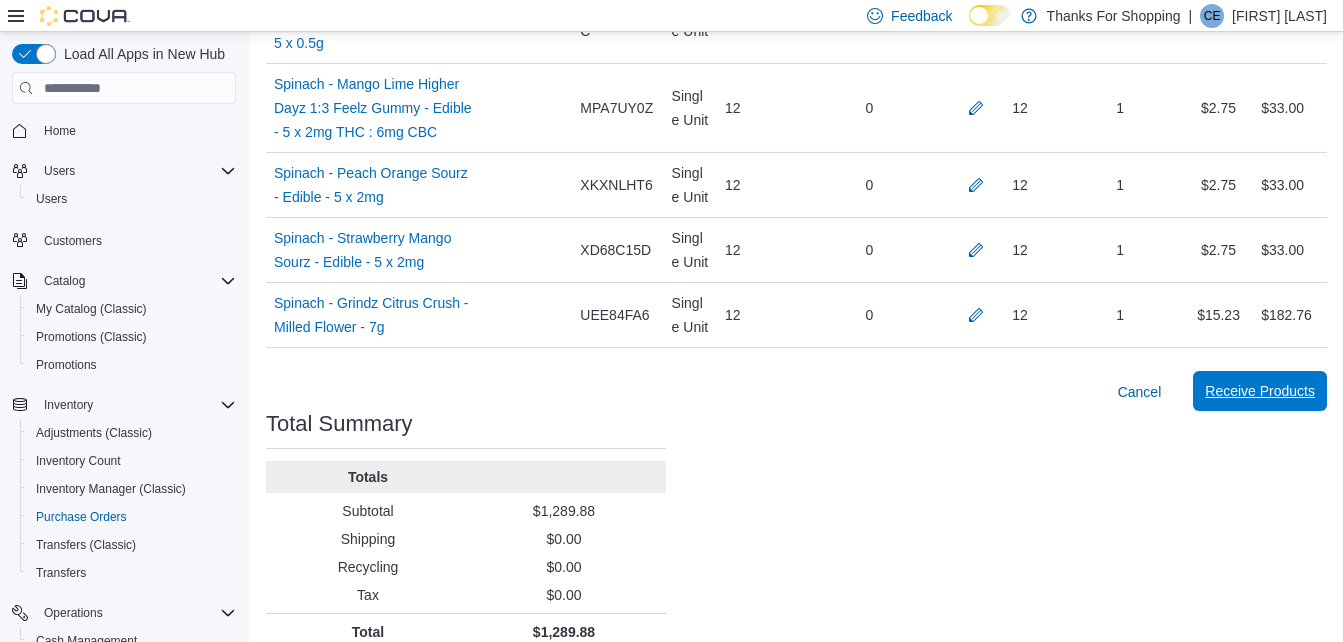 click on "Receive Products" at bounding box center [1260, 391] 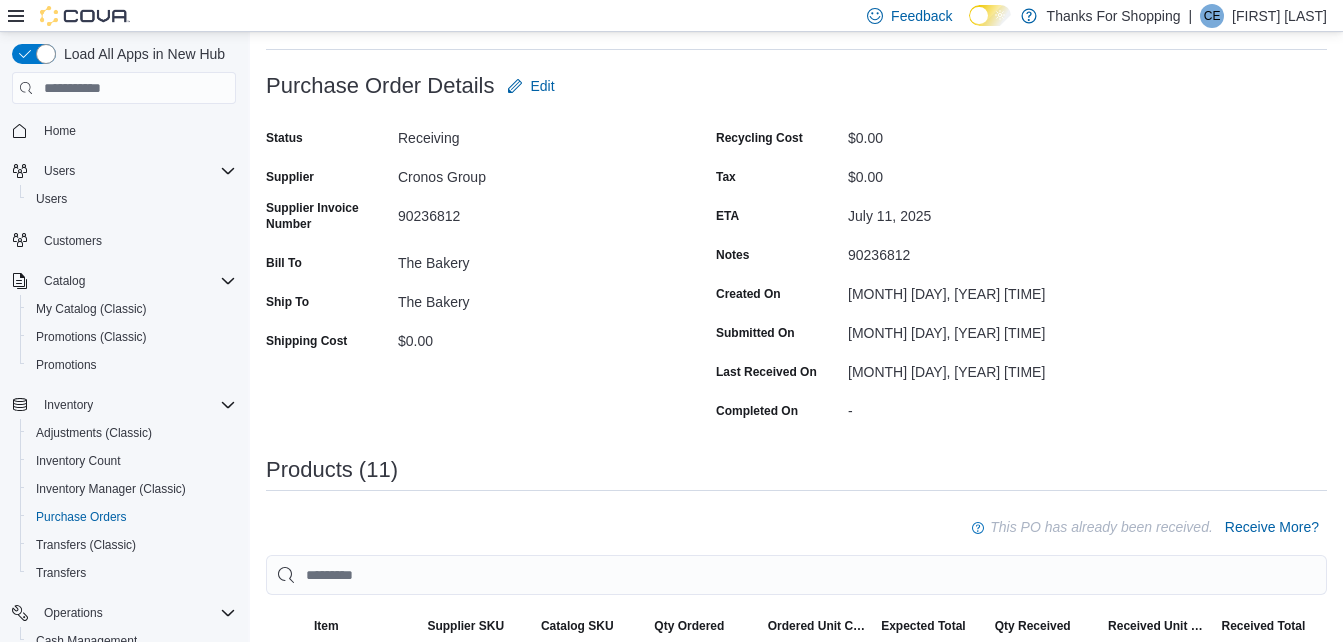 scroll, scrollTop: 0, scrollLeft: 0, axis: both 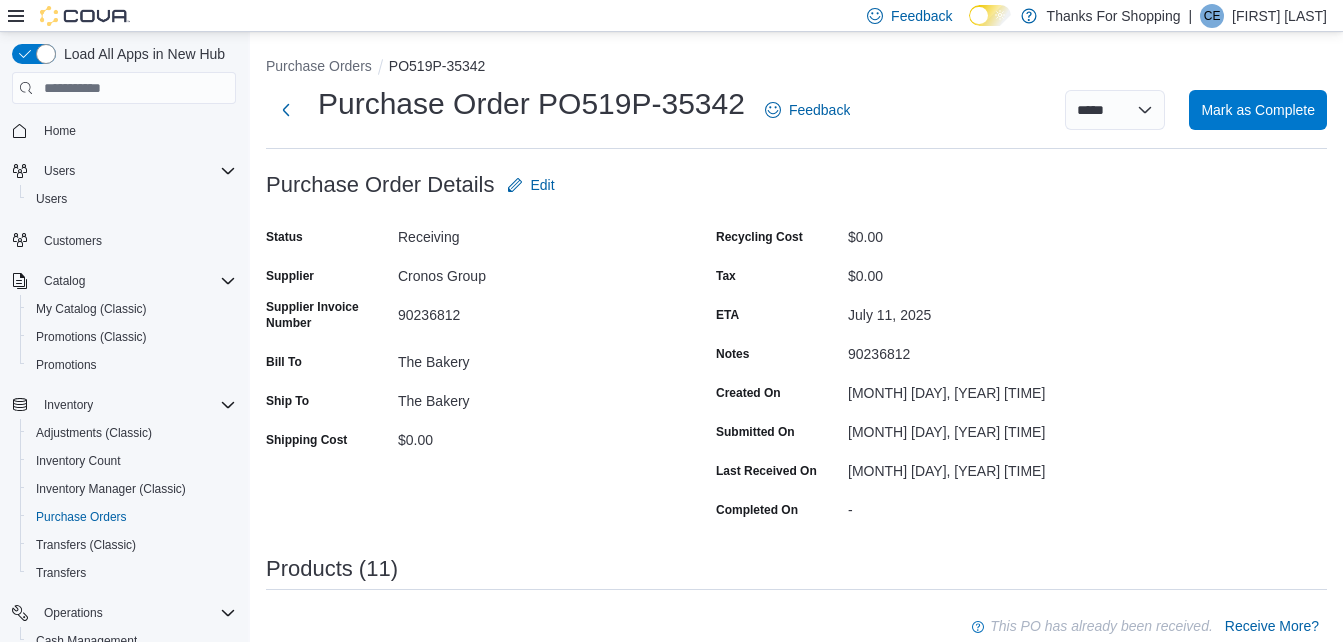 click on "Home" at bounding box center (136, 130) 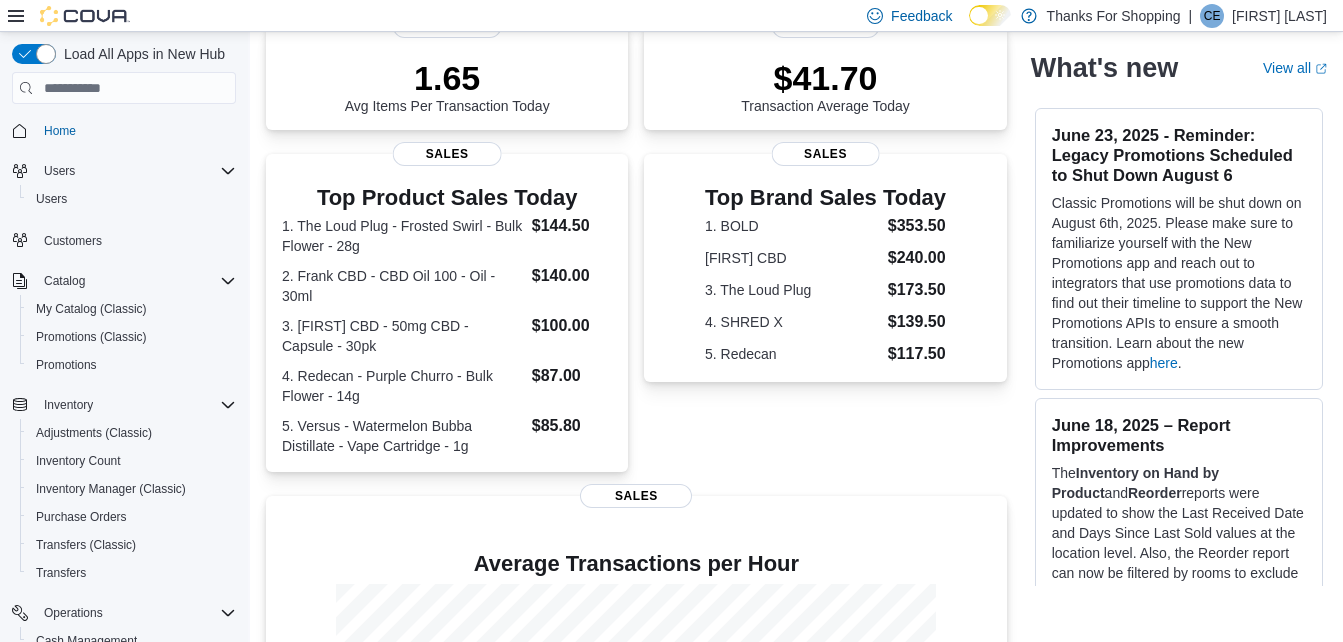 scroll, scrollTop: 300, scrollLeft: 0, axis: vertical 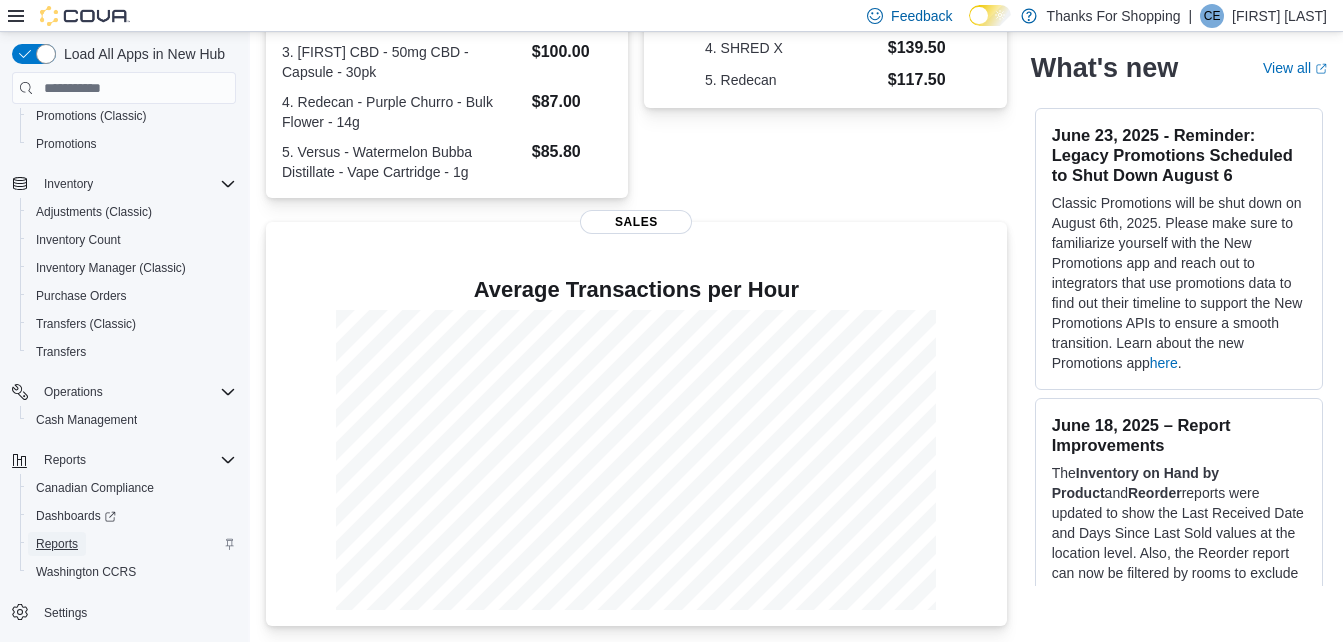 click on "Reports" at bounding box center [57, 544] 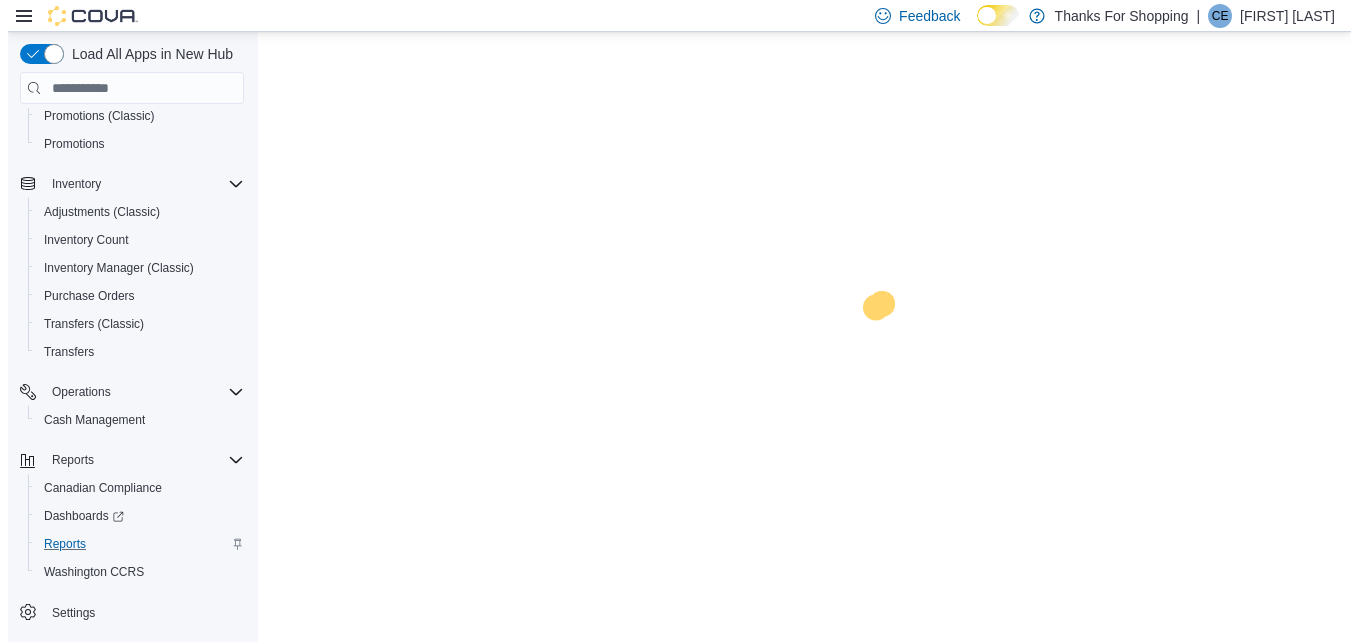 scroll, scrollTop: 0, scrollLeft: 0, axis: both 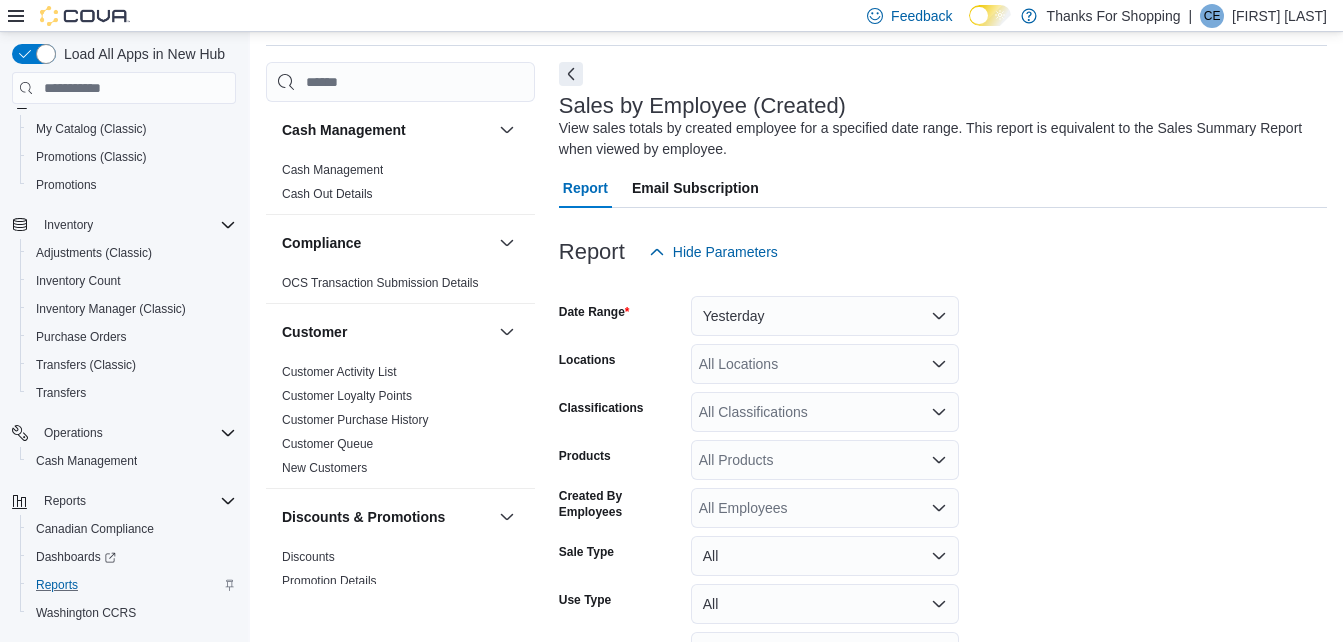 click on "All Locations" at bounding box center (825, 364) 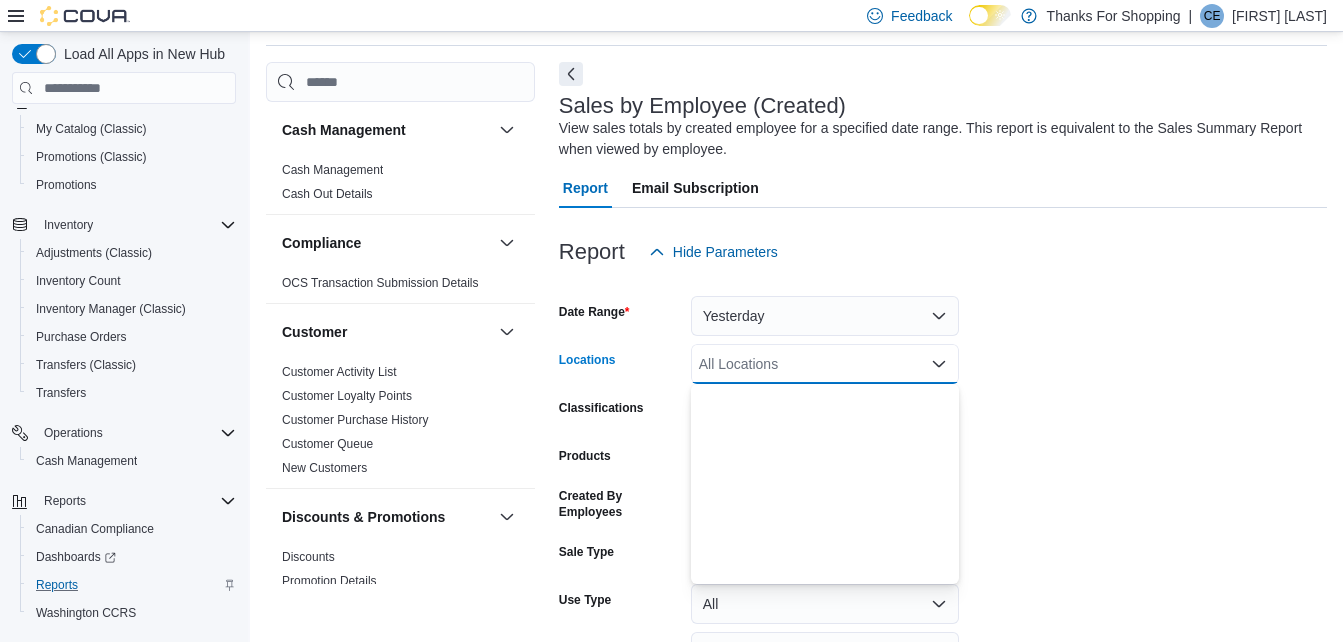 scroll, scrollTop: 525, scrollLeft: 0, axis: vertical 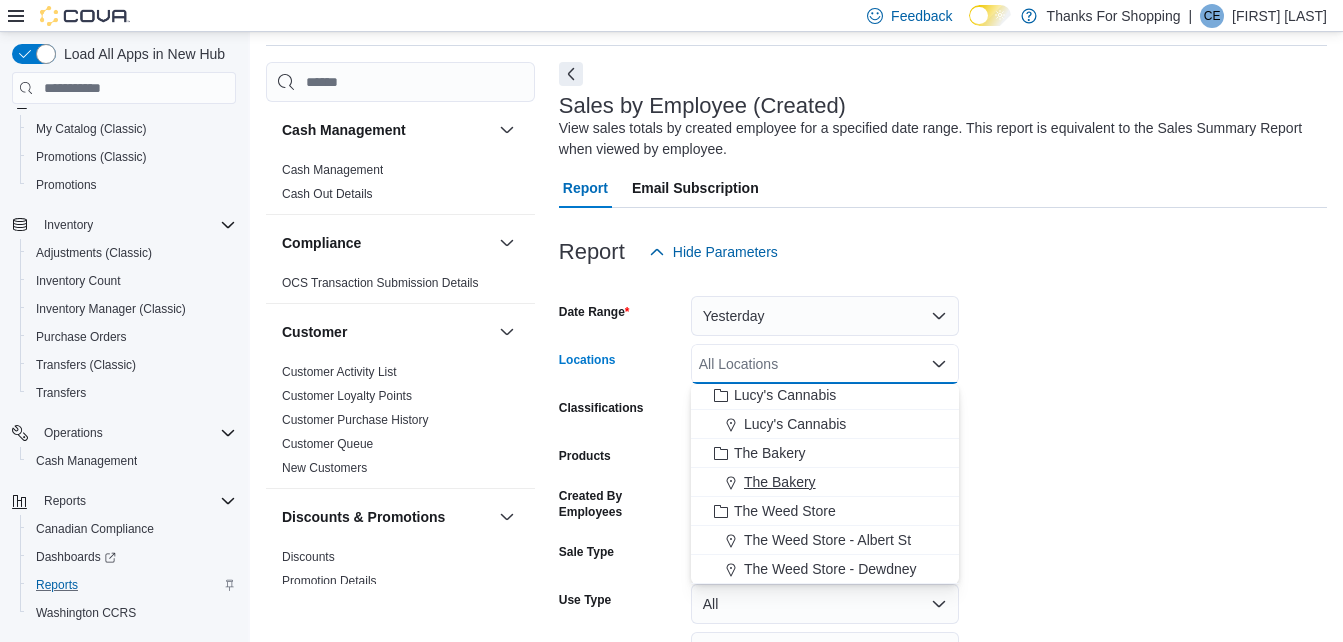 click on "The Bakery" at bounding box center [780, 482] 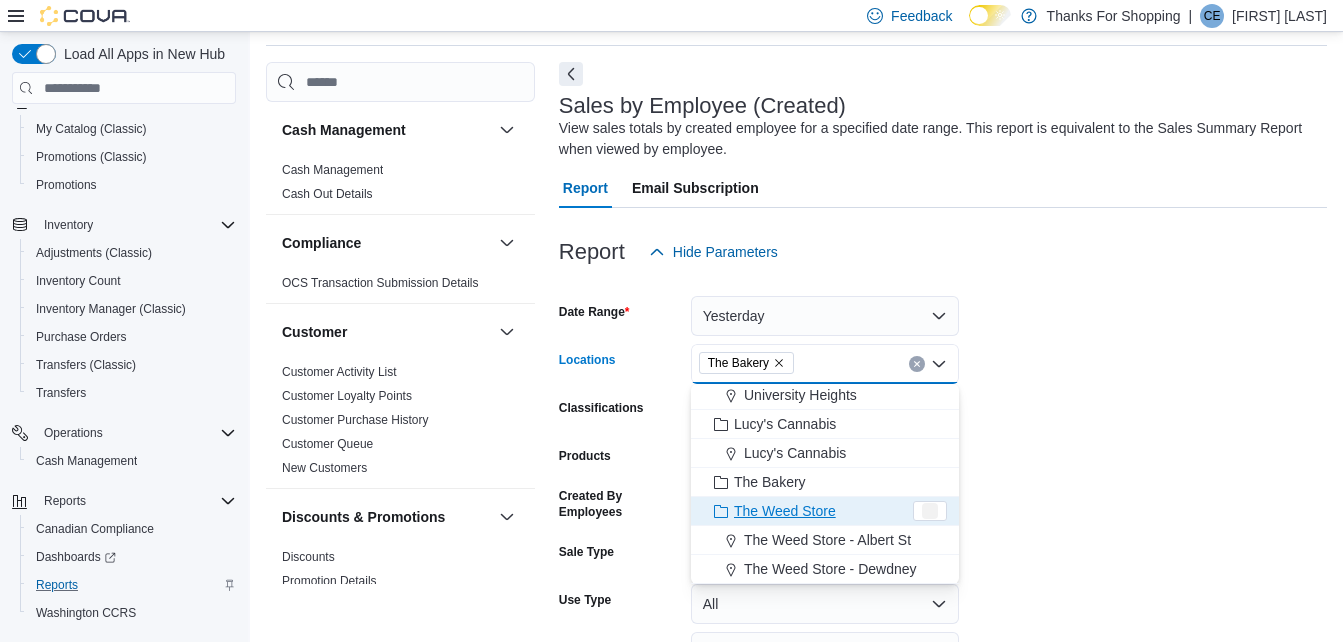 scroll, scrollTop: 496, scrollLeft: 0, axis: vertical 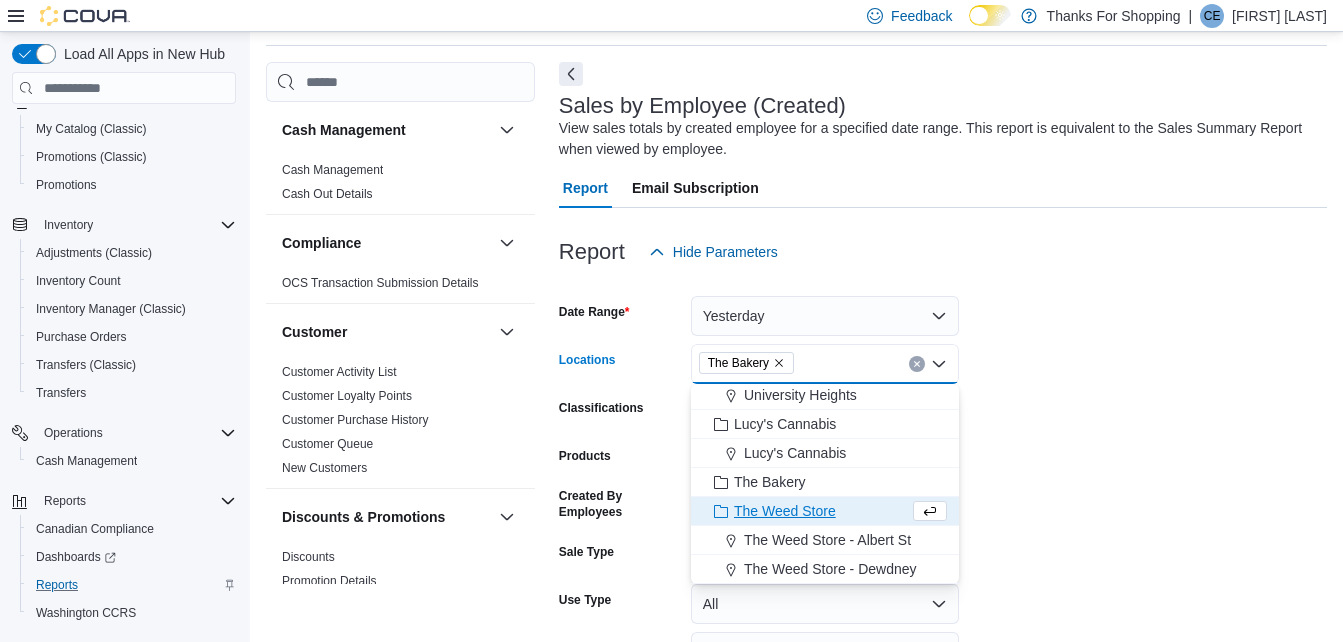 click on "Date Range Yesterday Locations The Bakery Combo box. Selected. The Bakery. Press Backspace to delete The Bakery. Combo box input. All Locations. Type some text or, to display a list of choices, press Down Arrow. To exit the list of choices, press Escape. Classifications All Classifications Products All Products Created By Employees All Employees Sale Type All Use Type All Is Delivery All Export  Run Report" at bounding box center [943, 500] 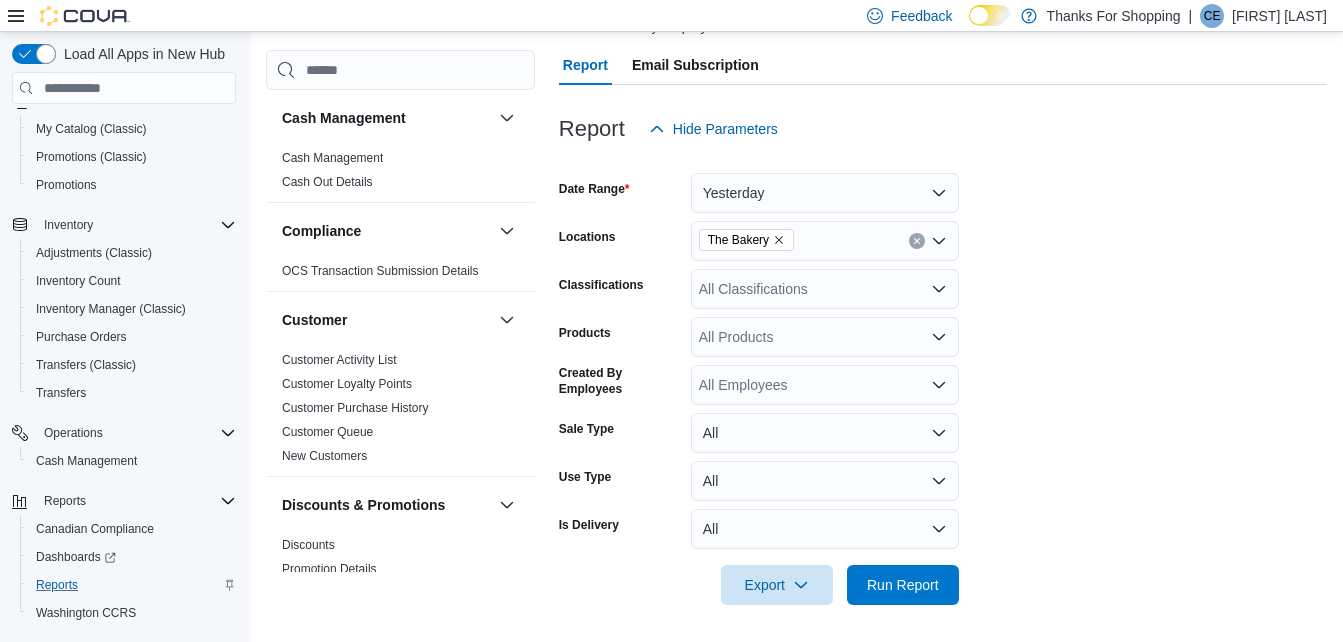 scroll, scrollTop: 193, scrollLeft: 0, axis: vertical 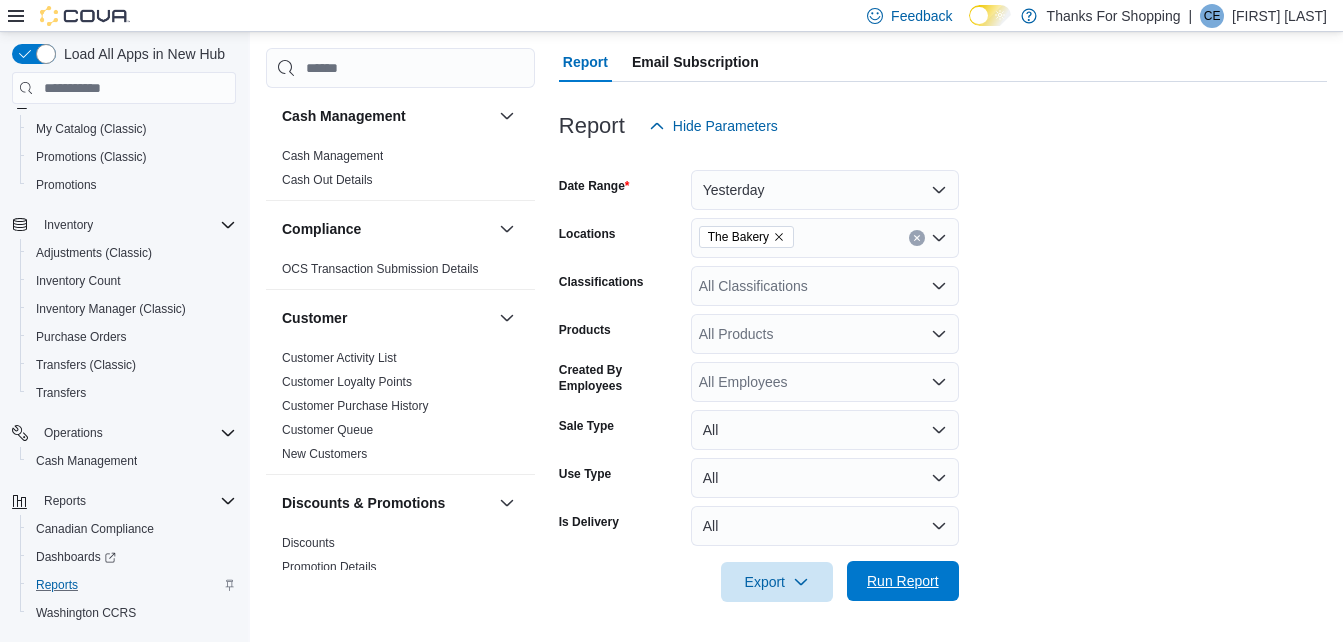 click on "Run Report" at bounding box center (903, 581) 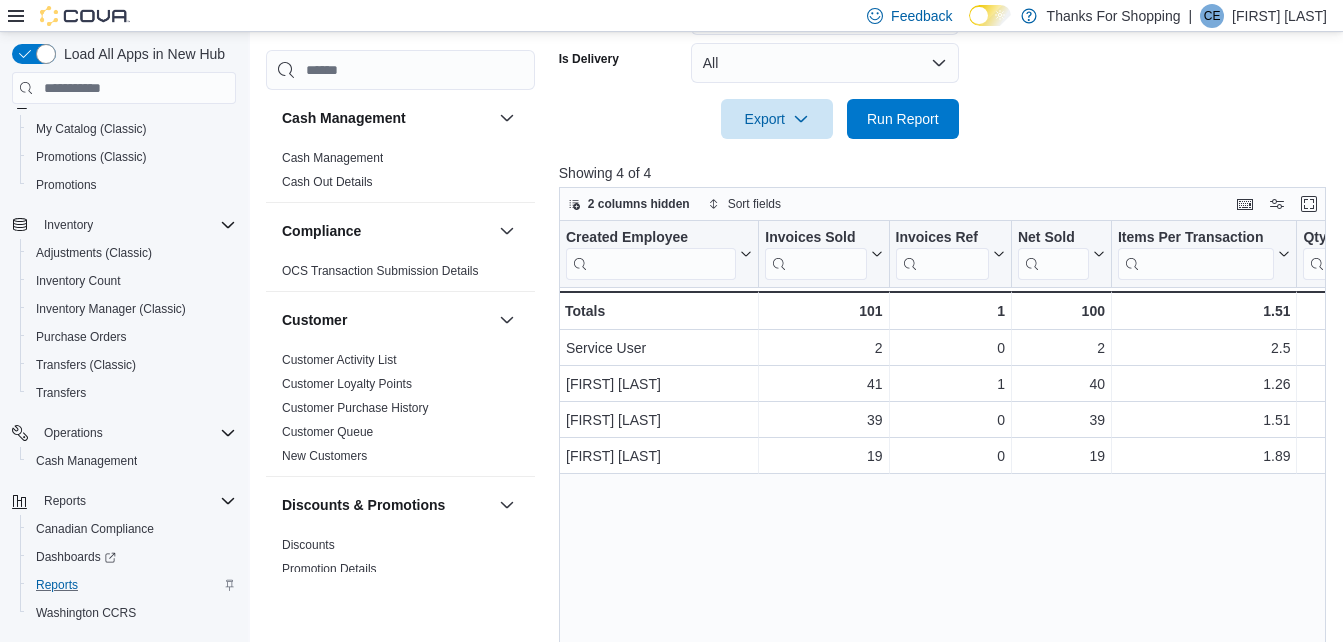 scroll, scrollTop: 731, scrollLeft: 0, axis: vertical 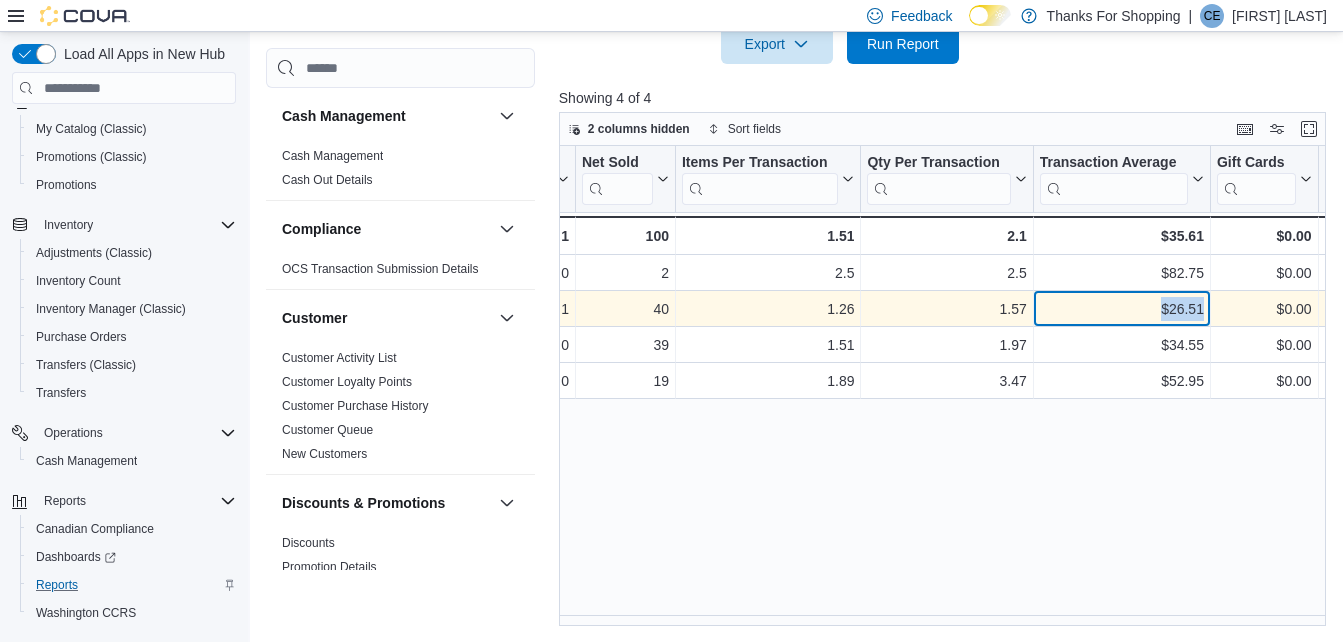 drag, startPoint x: 1201, startPoint y: 308, endPoint x: 1132, endPoint y: 307, distance: 69.00725 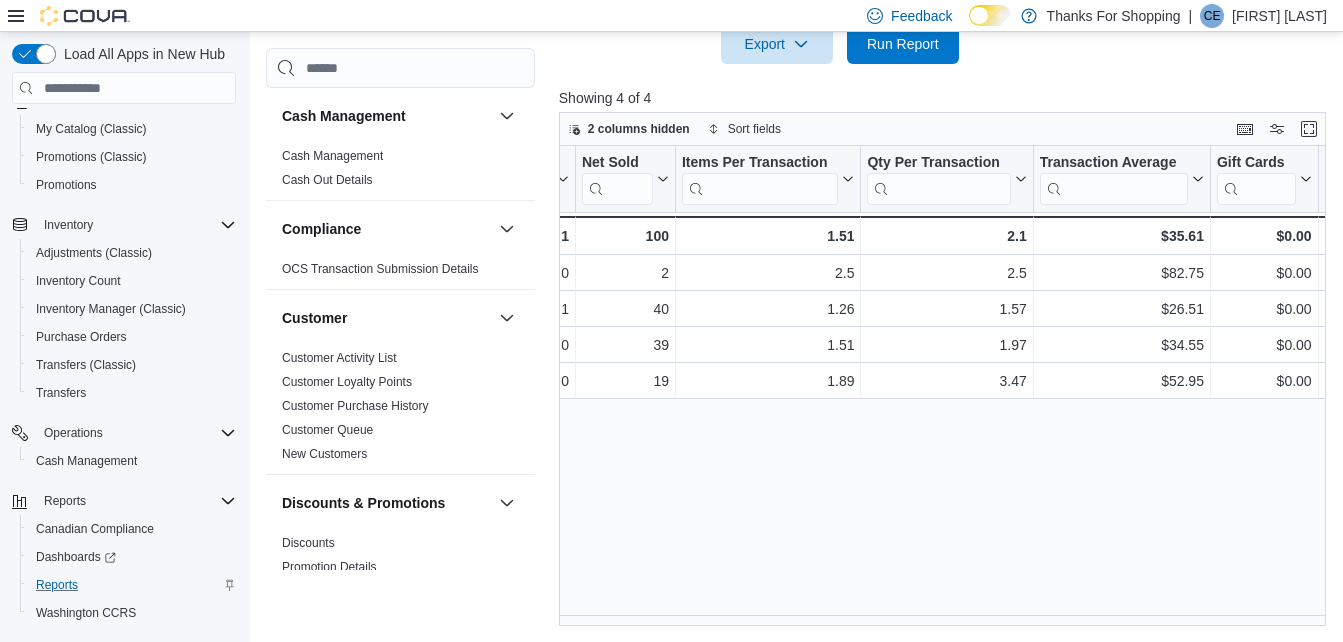 drag, startPoint x: 1132, startPoint y: 307, endPoint x: 1020, endPoint y: 471, distance: 198.59506 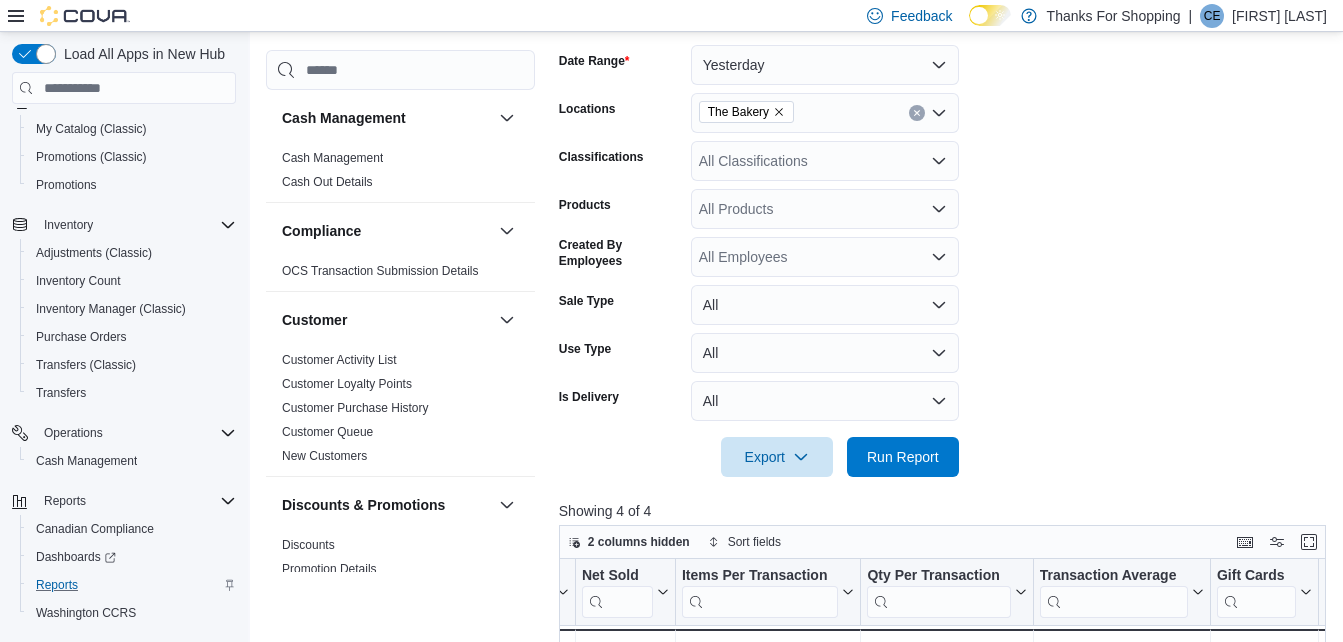 scroll, scrollTop: 0, scrollLeft: 0, axis: both 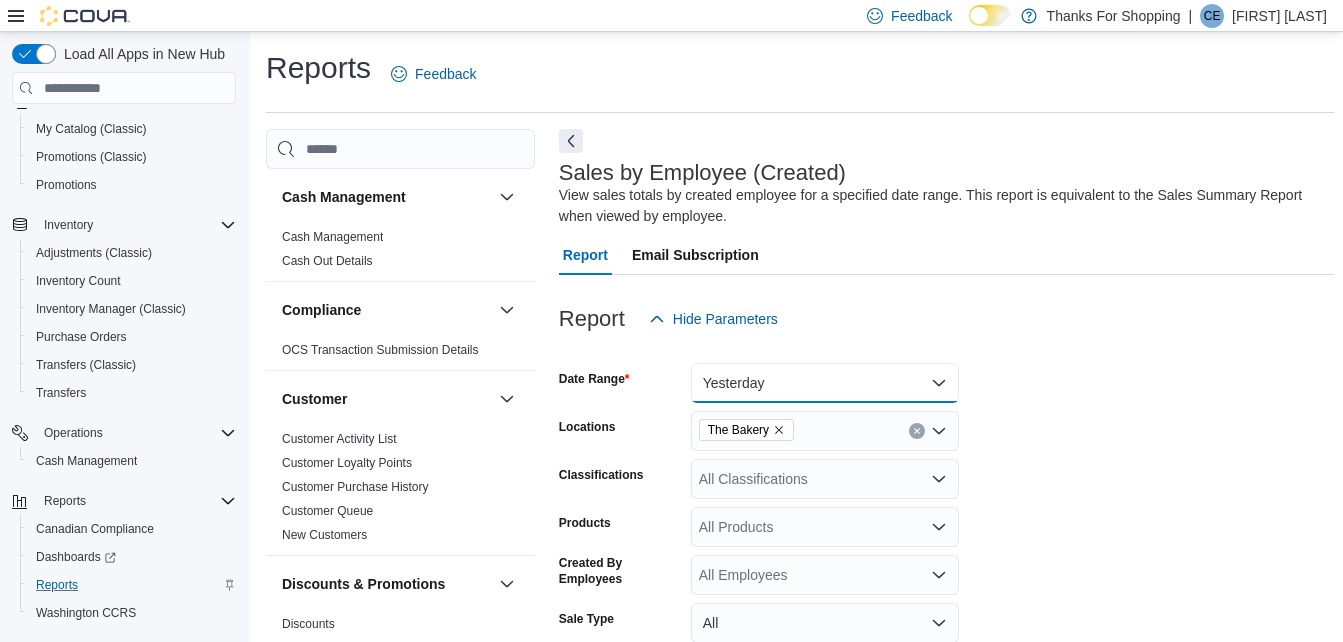 drag, startPoint x: 790, startPoint y: 388, endPoint x: 788, endPoint y: 398, distance: 10.198039 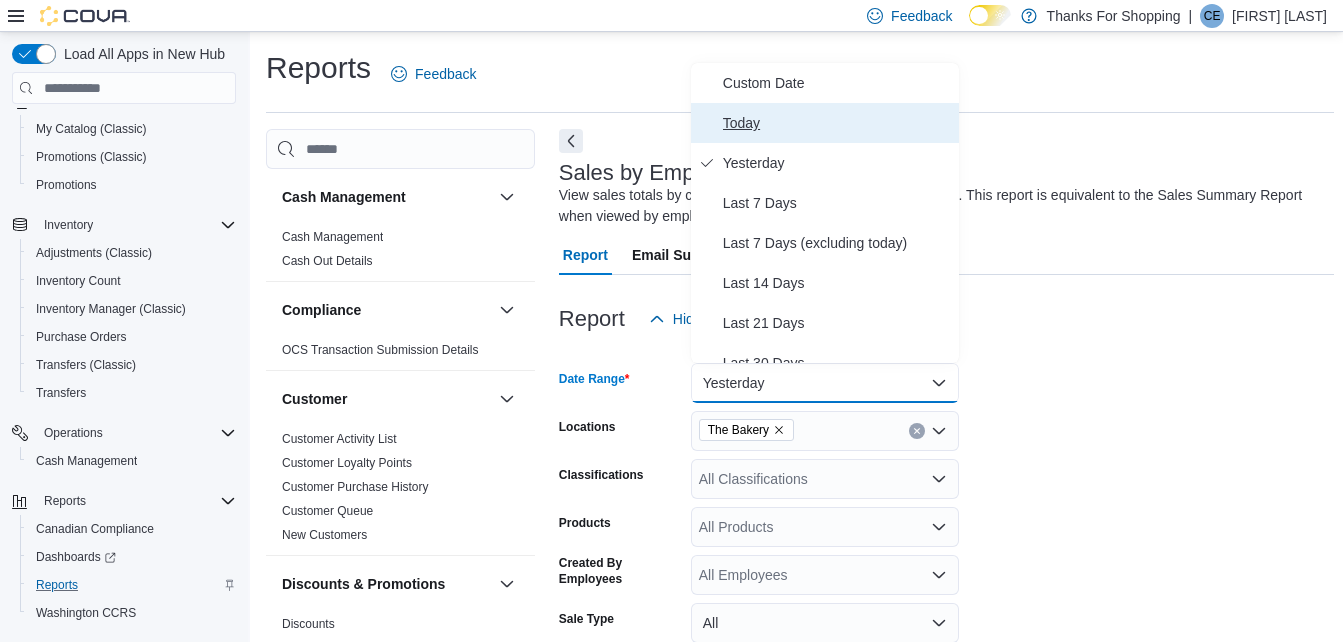 click on "Today" at bounding box center (837, 123) 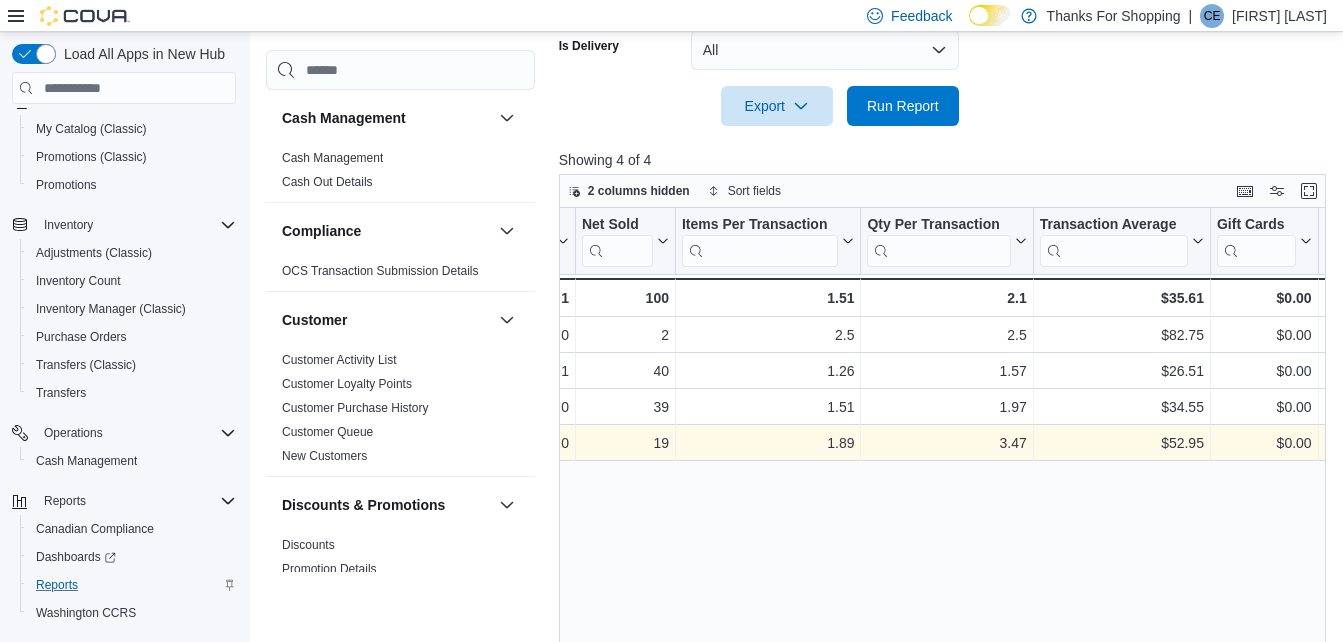 scroll, scrollTop: 700, scrollLeft: 0, axis: vertical 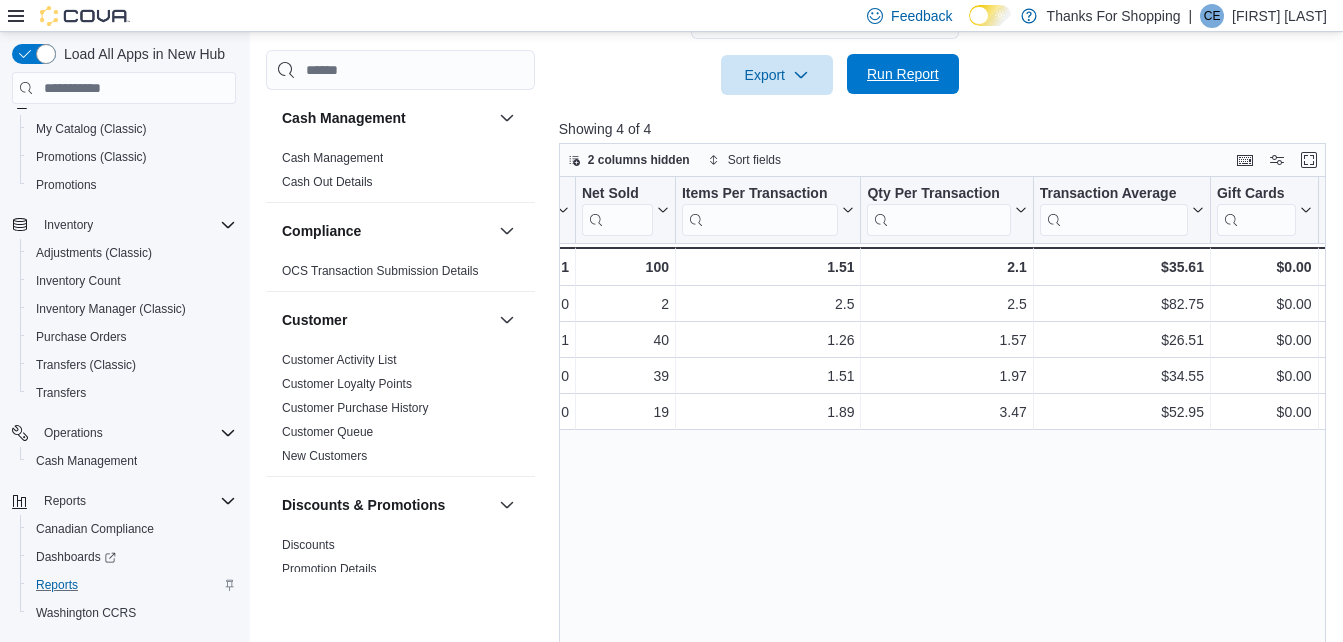click on "Run Report" at bounding box center (903, 74) 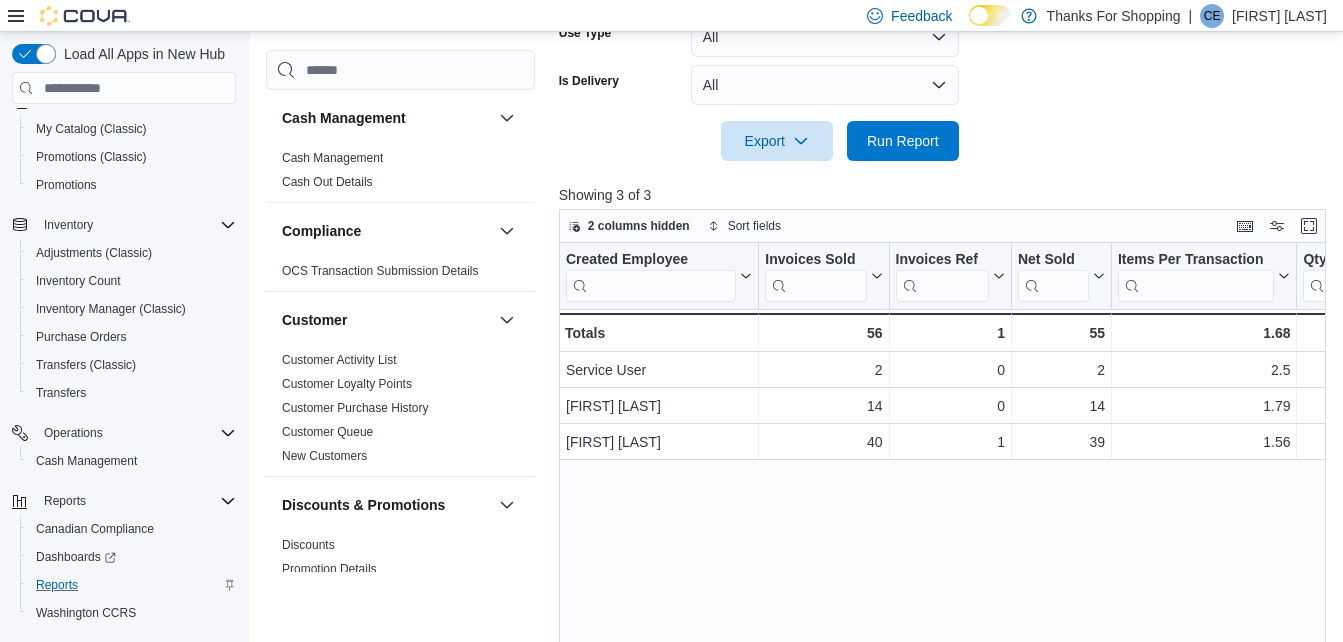 scroll, scrollTop: 731, scrollLeft: 0, axis: vertical 